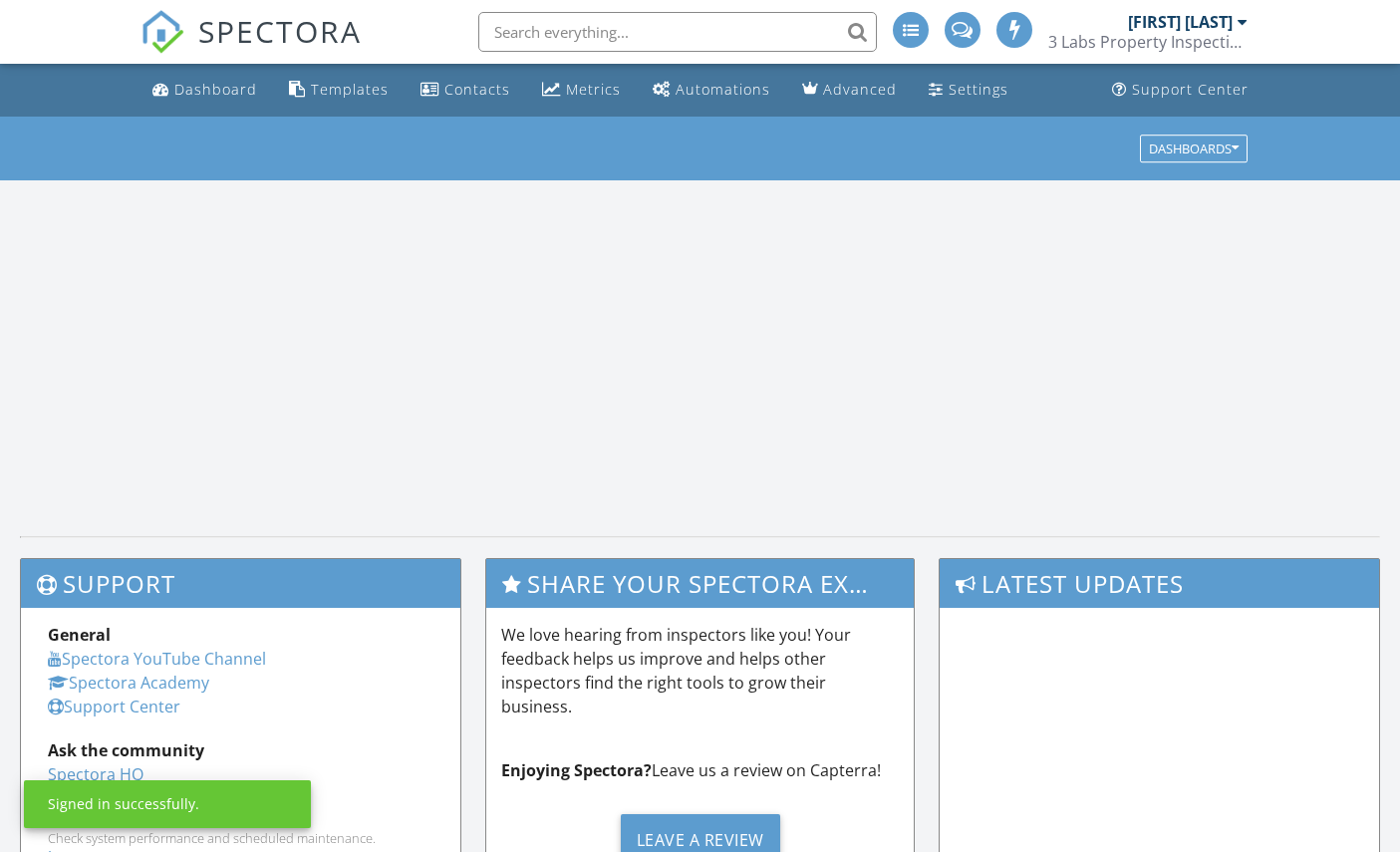 scroll, scrollTop: 0, scrollLeft: 0, axis: both 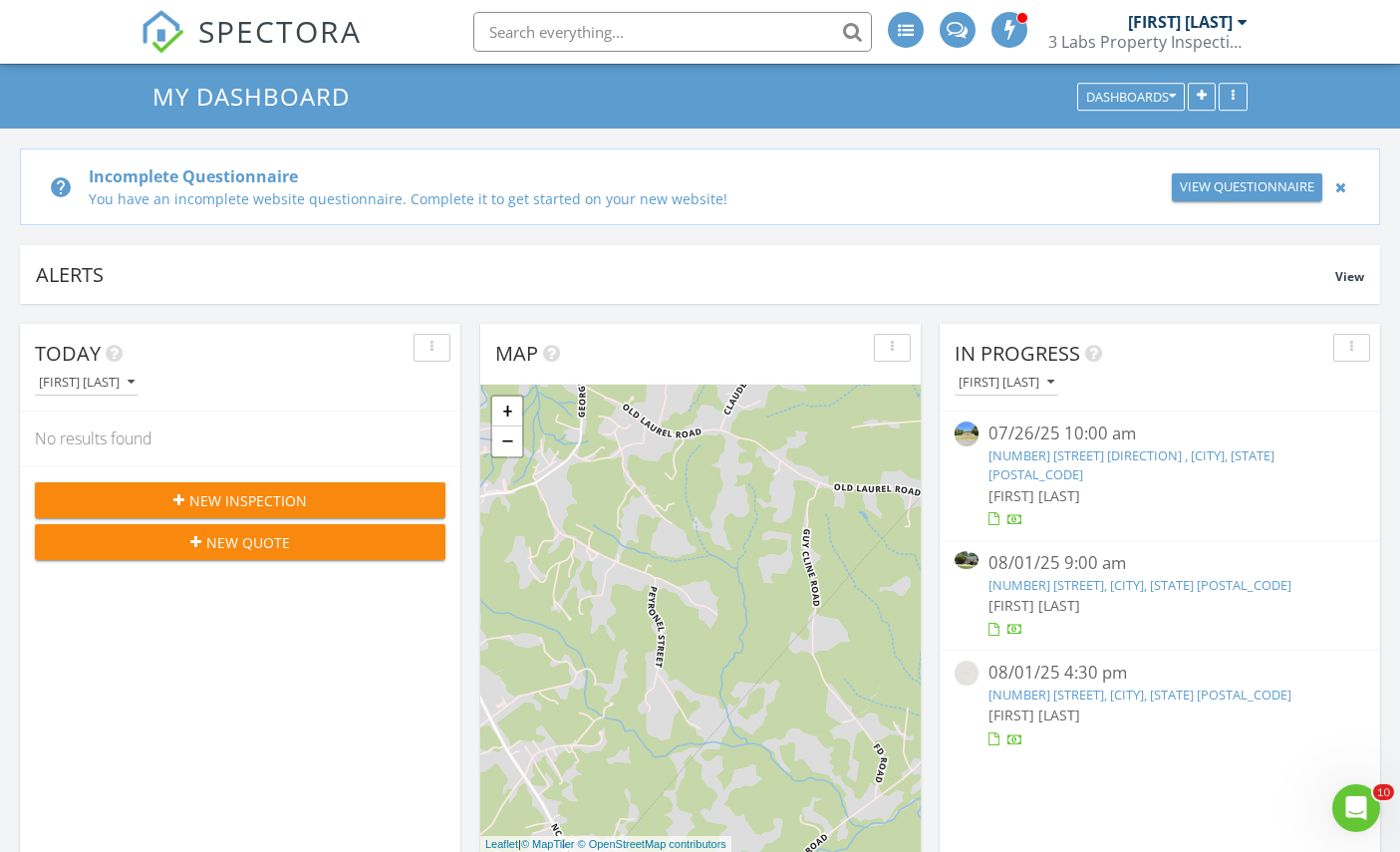 click on "New Inspection" at bounding box center (240, 500) 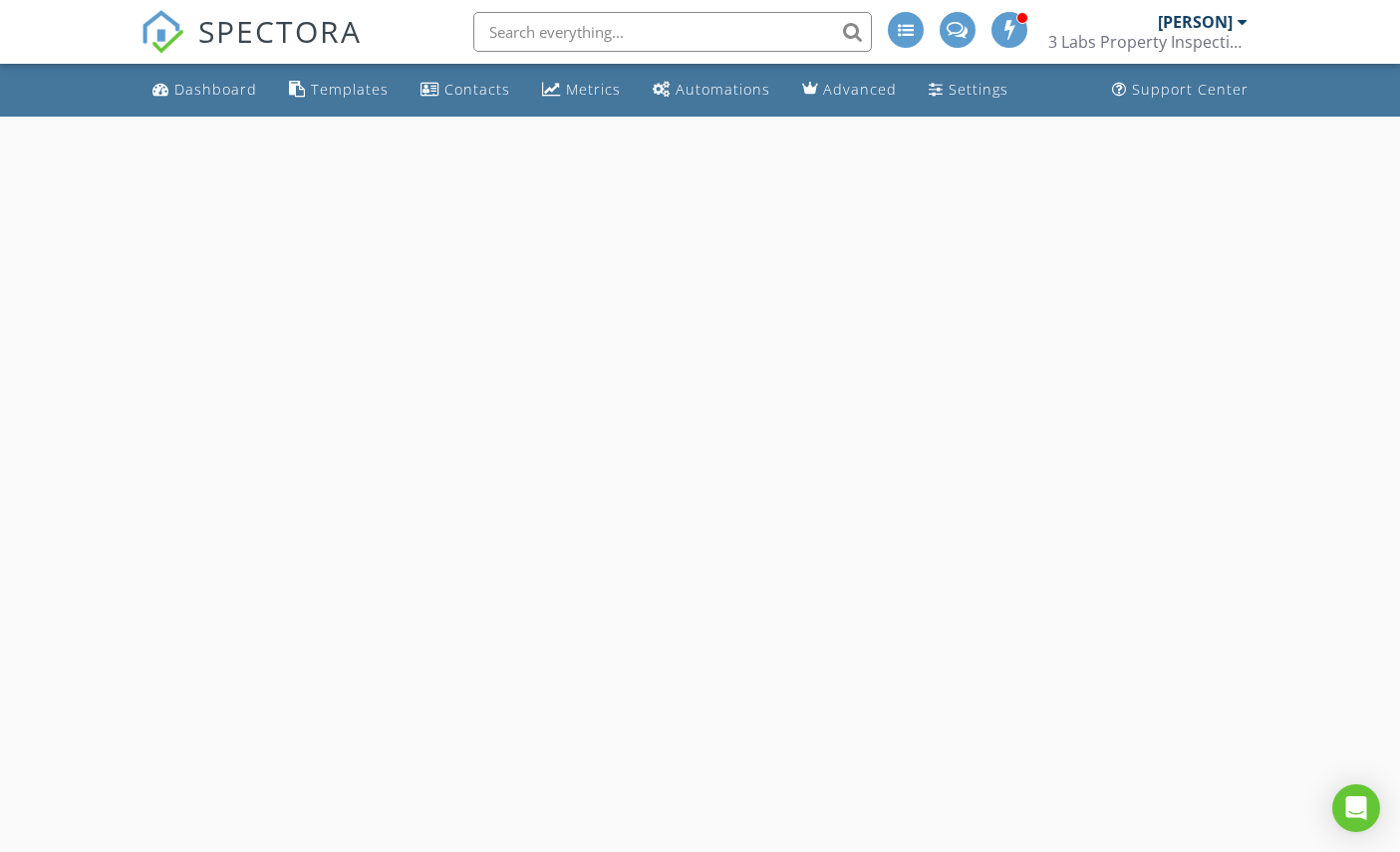scroll, scrollTop: 0, scrollLeft: 0, axis: both 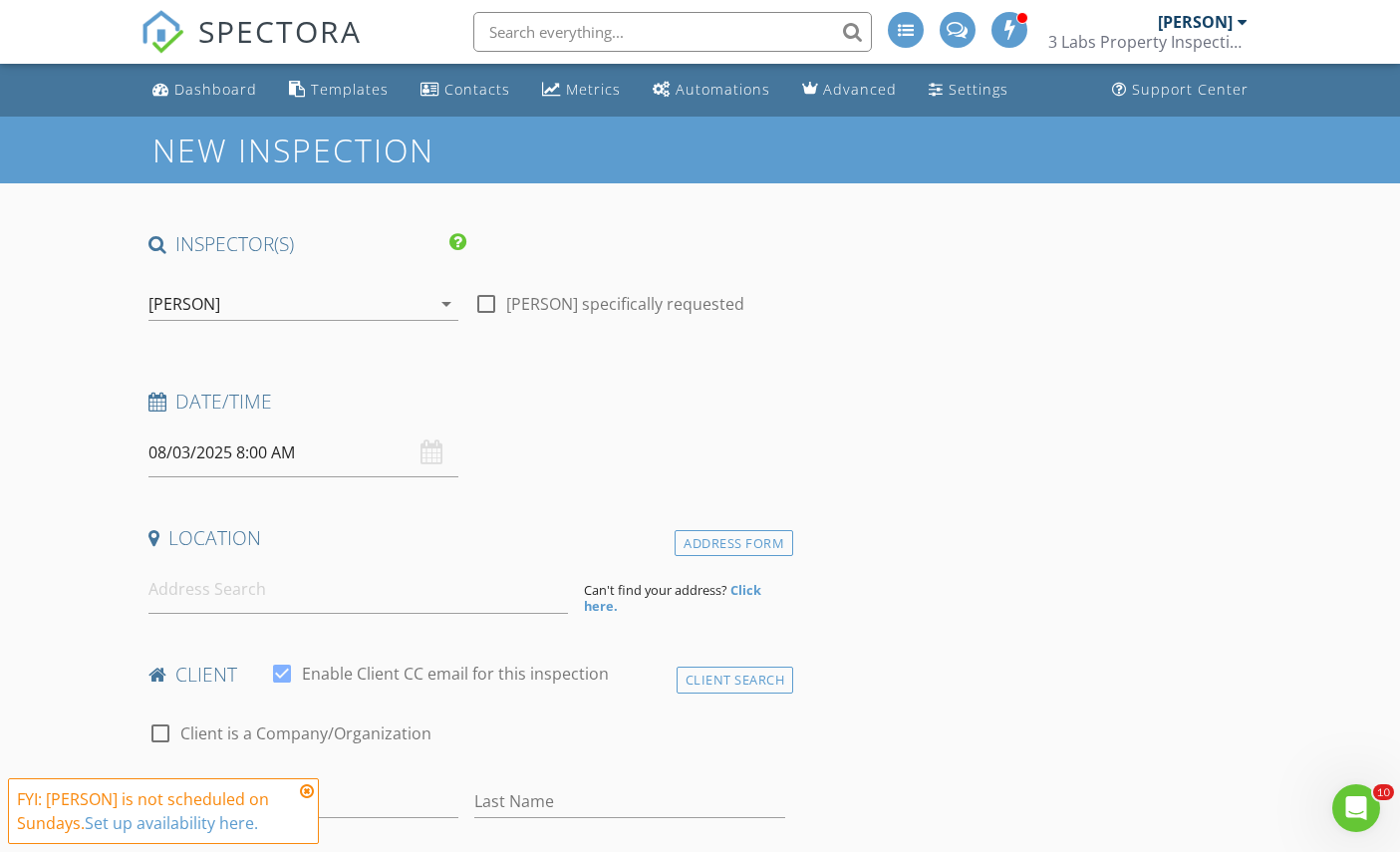 click on "08/03/2025 8:00 AM" at bounding box center (304, 452) 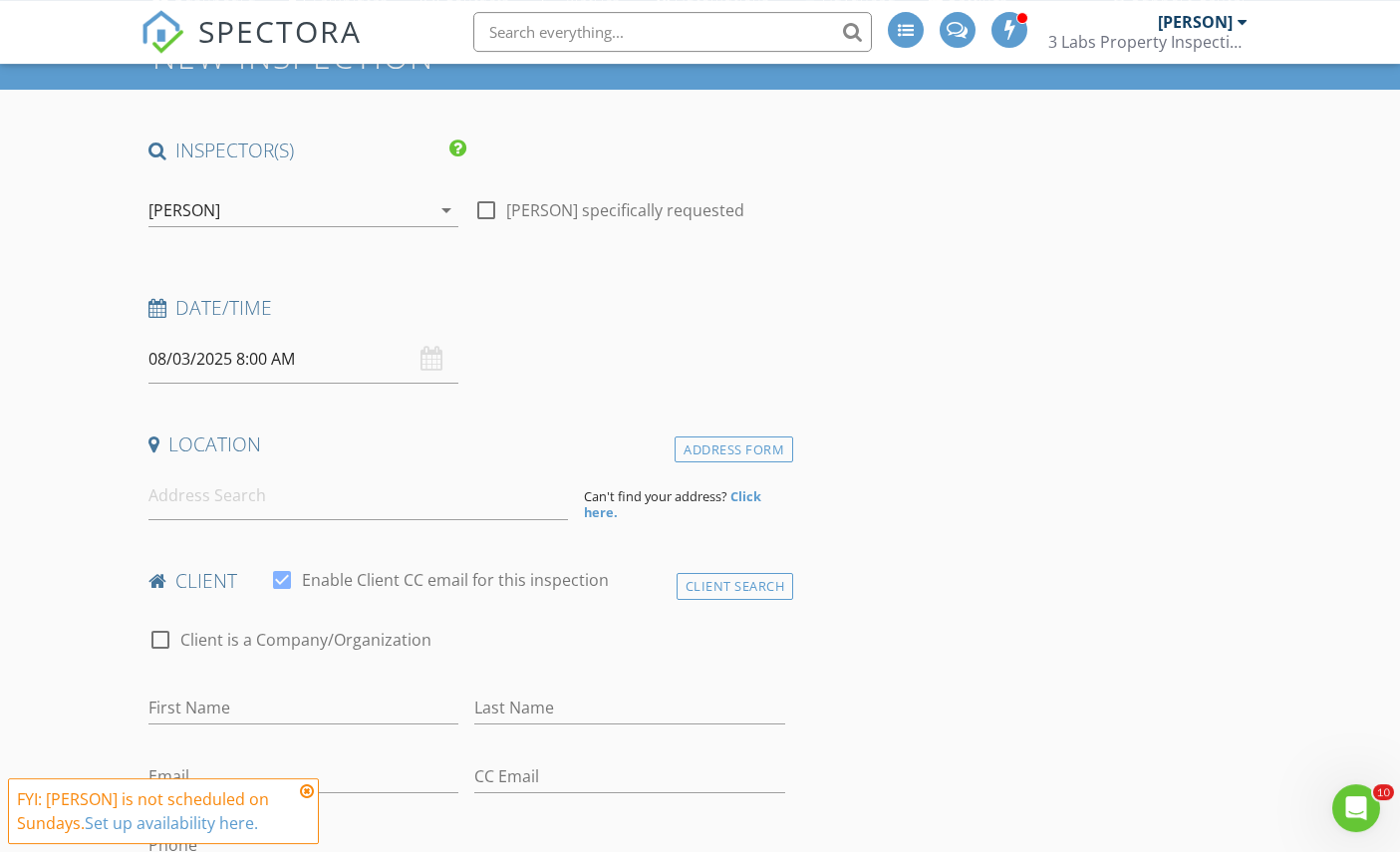 click on "08/03/2025 8:00 AM" at bounding box center (304, 359) 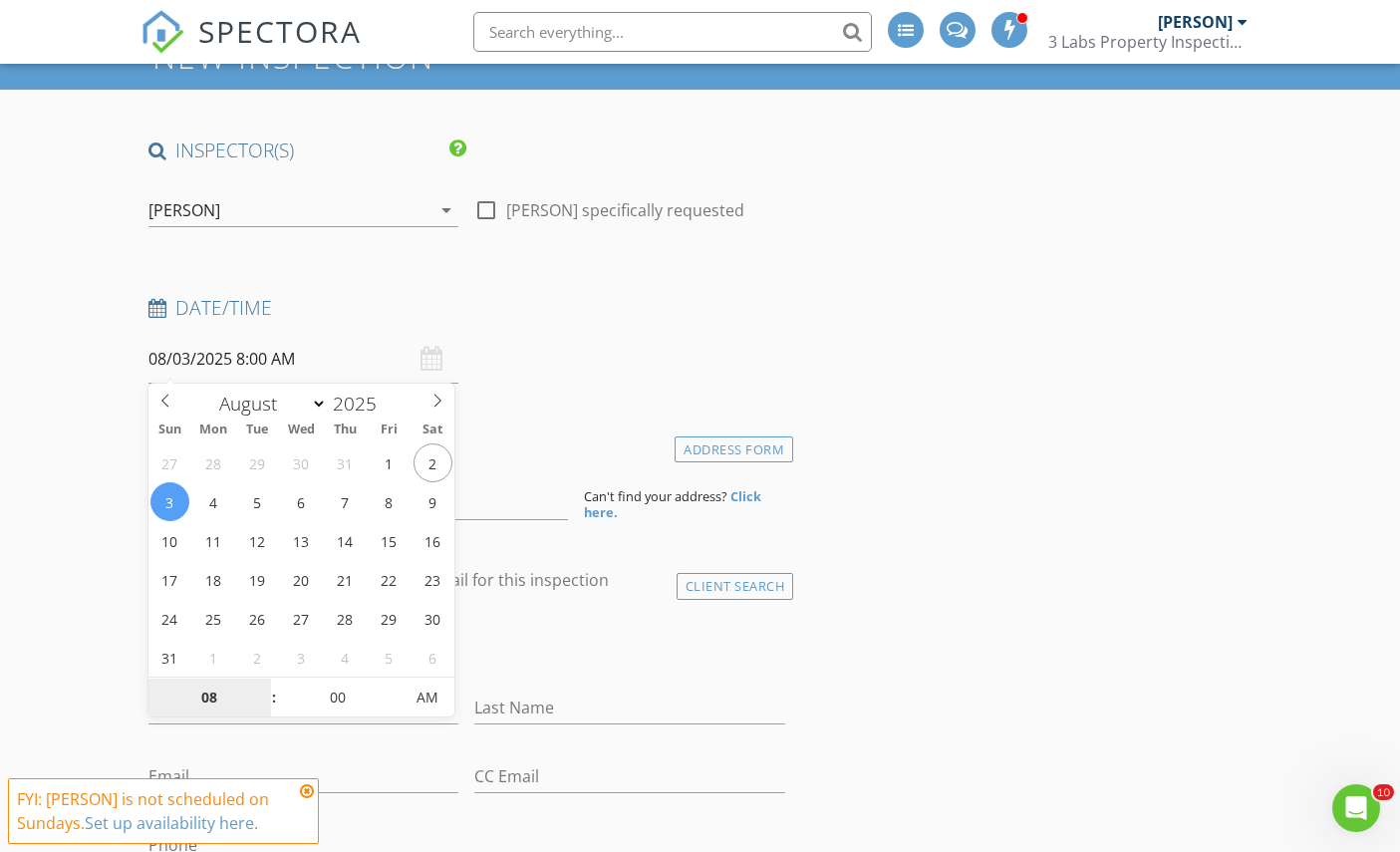 type on "08/06/2025 8:00 AM" 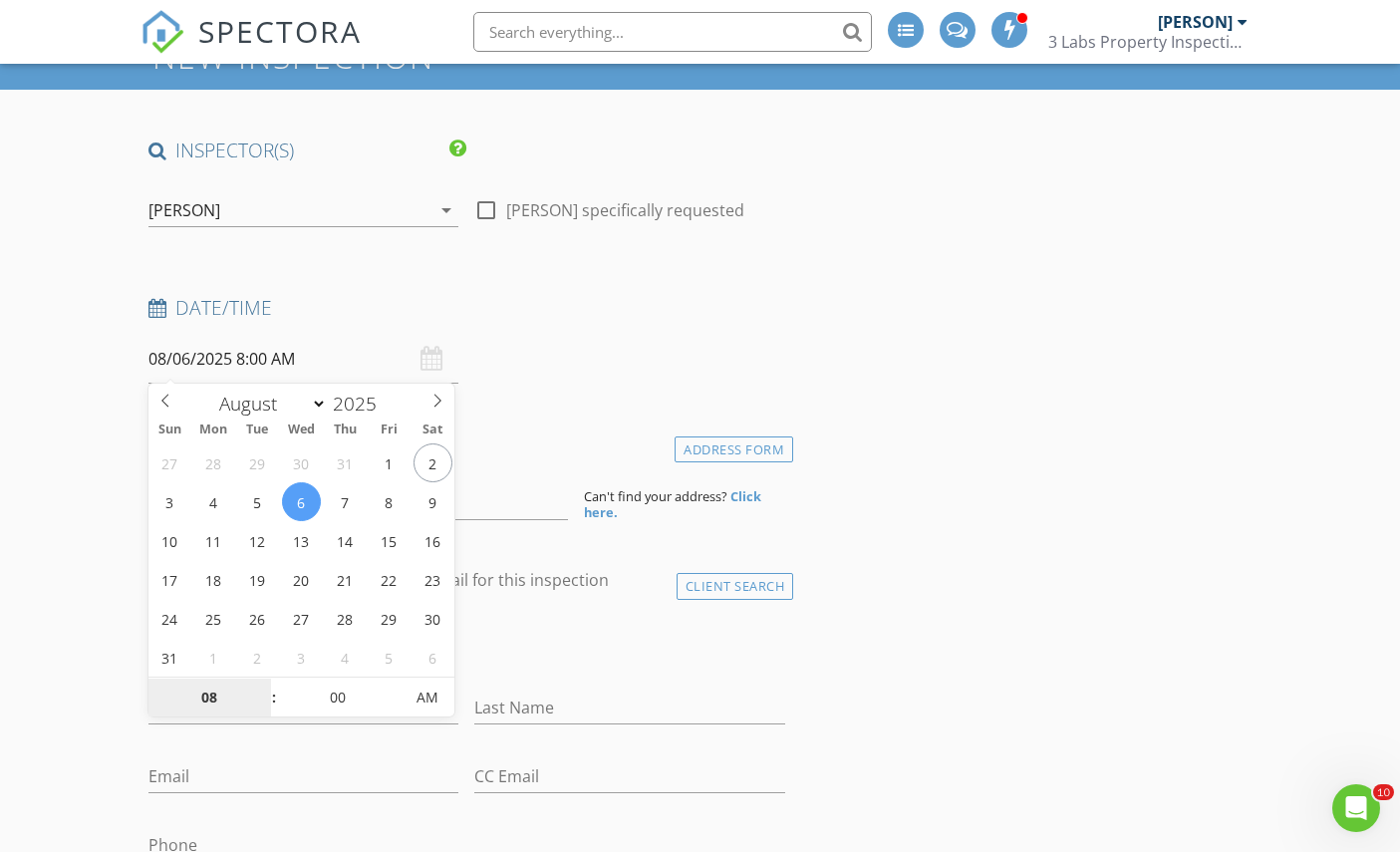 scroll, scrollTop: 94, scrollLeft: 0, axis: vertical 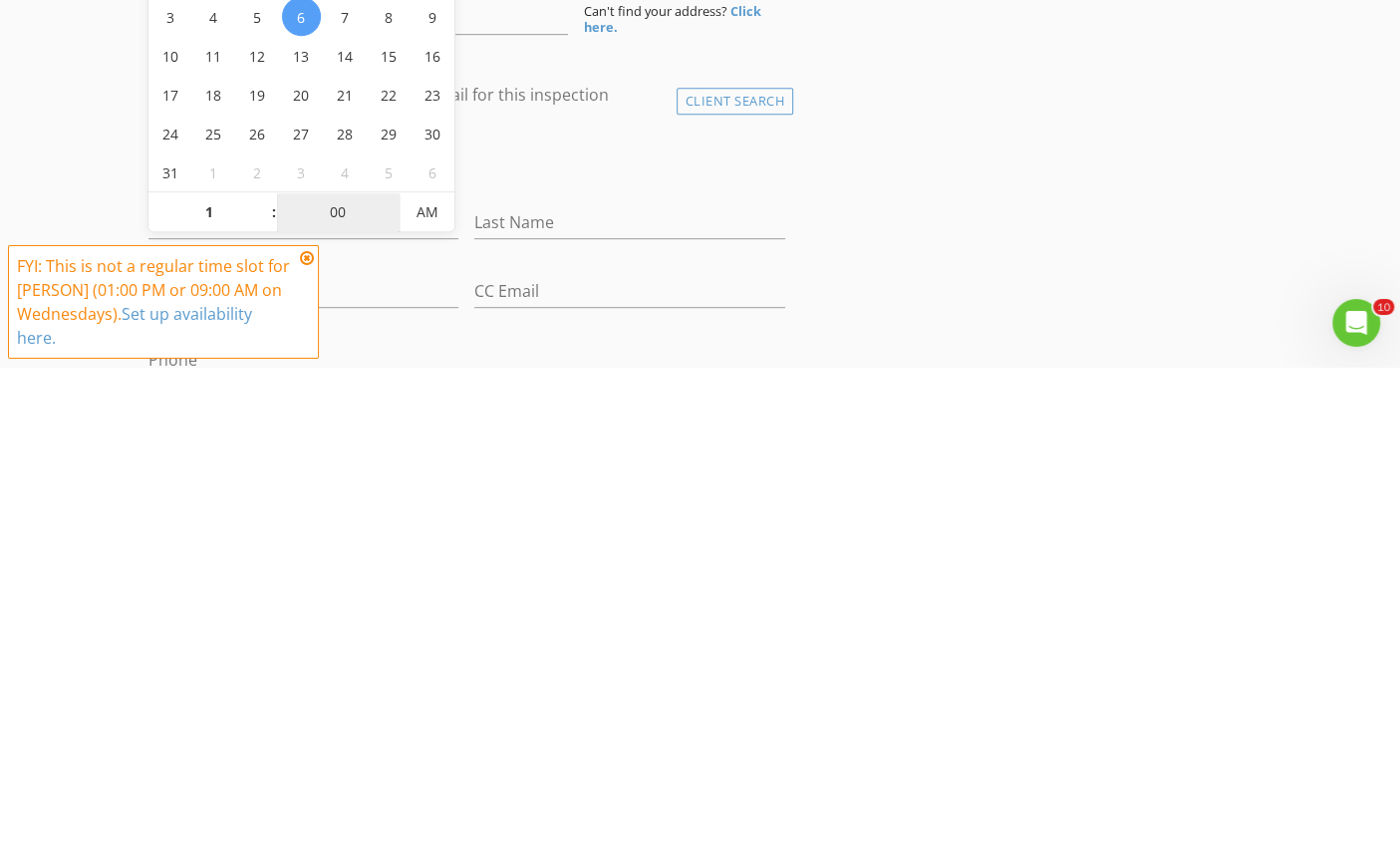 click on "00" at bounding box center (338, 699) 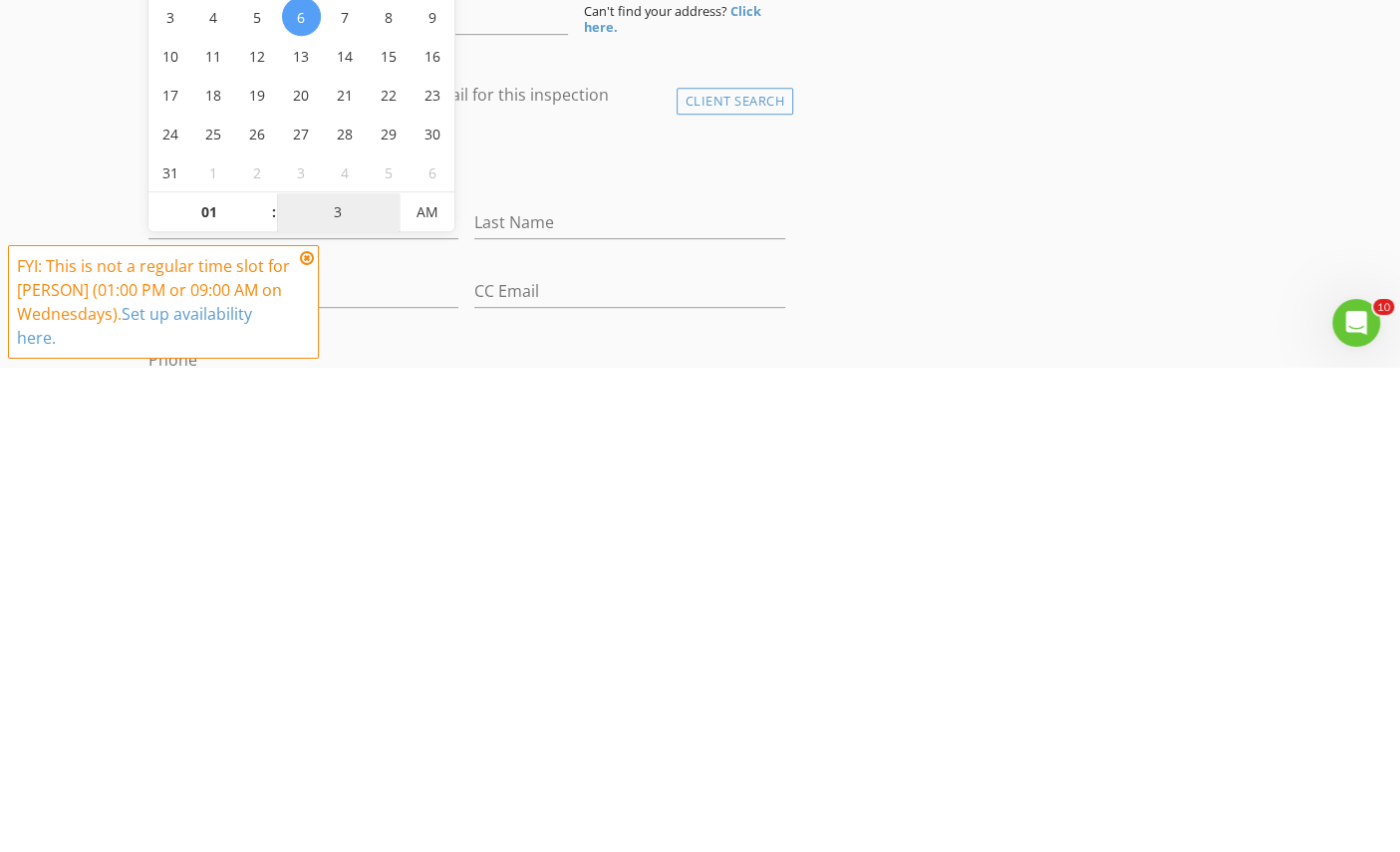 type on "30" 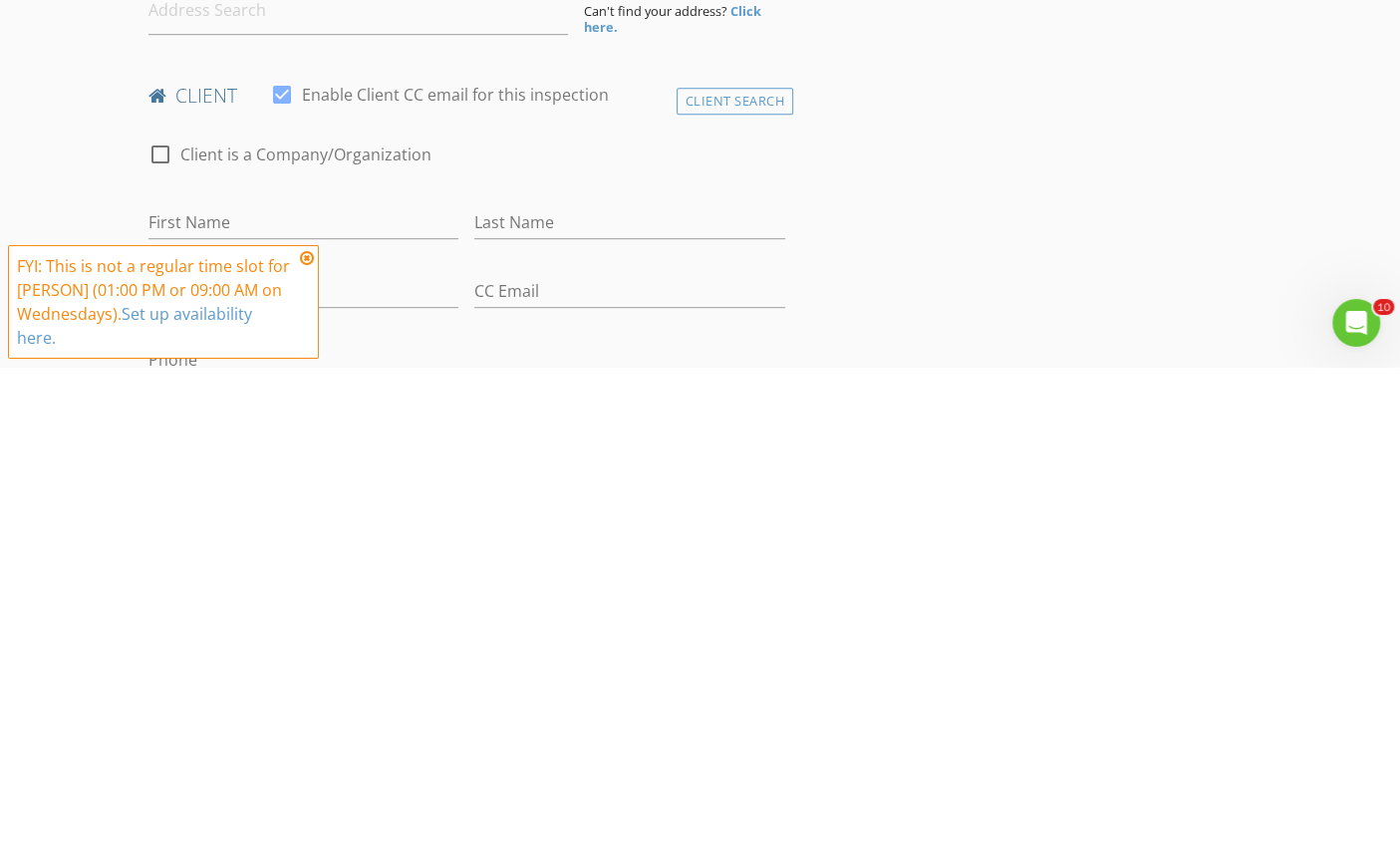 scroll, scrollTop: 579, scrollLeft: 0, axis: vertical 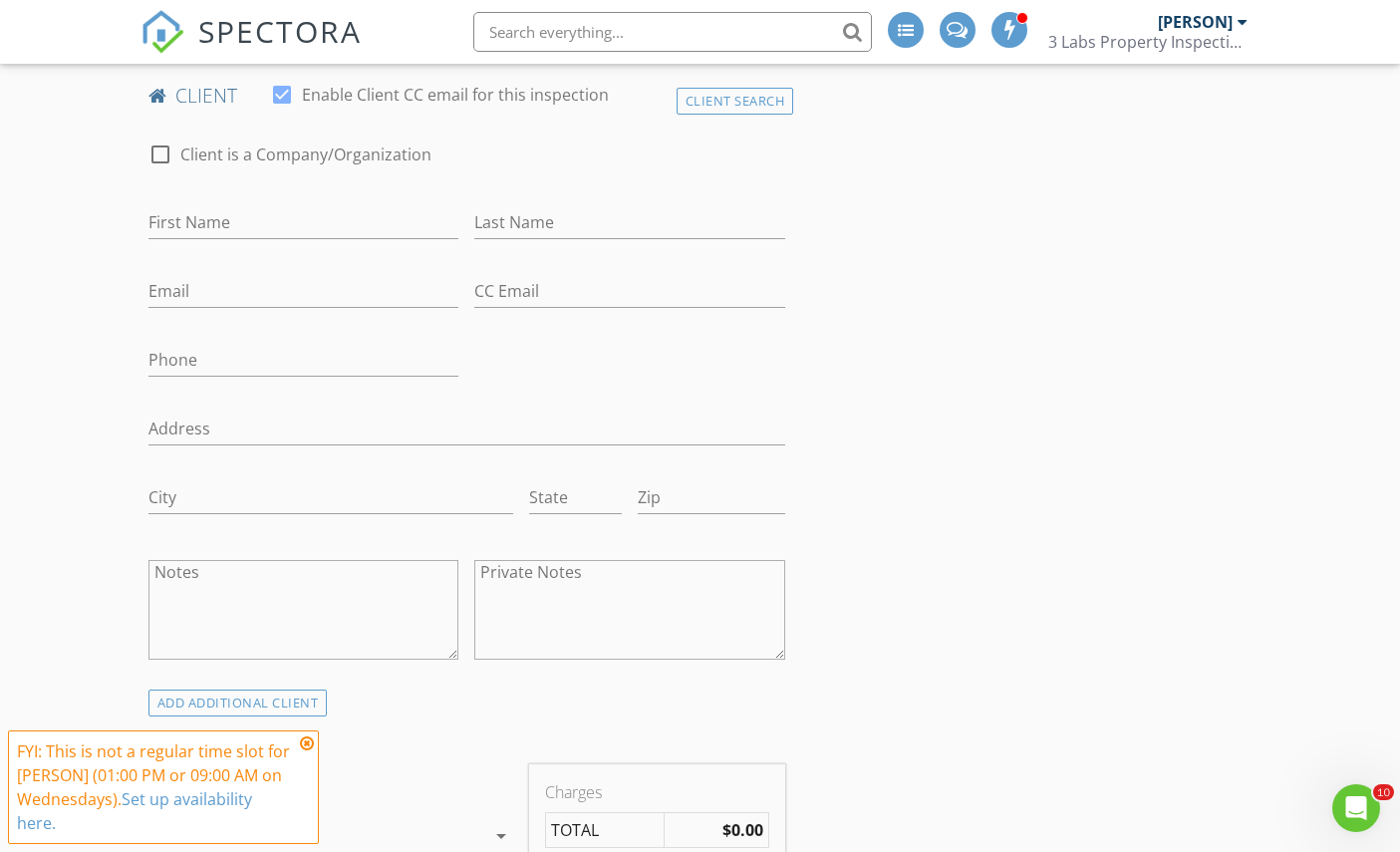 click on "New Inspection
INSPECTOR(S)
check_box   Dallas White   PRIMARY   Dallas White arrow_drop_down   check_box_outline_blank Dallas White specifically requested
Date/Time
08/06/2025 1:30 AM
Location
Address Form       Can't find your address?   Click here.
client
check_box Enable Client CC email for this inspection   Client Search     check_box_outline_blank Client is a Company/Organization     First Name   Last Name   Email   CC Email   Phone   Address   City   State   Zip       Notes   Private Notes
ADD ADDITIONAL client
SERVICES
check_box_outline_blank   Commercial Inspection   check_box_outline_blank   Pre-Drywall Inspection   Pre-Drywall Inspection check_box_outline_blank   Inspectify Inspection (only)   3 Labs Property Inspections pay after 15% platform fee" at bounding box center (700, 1169) 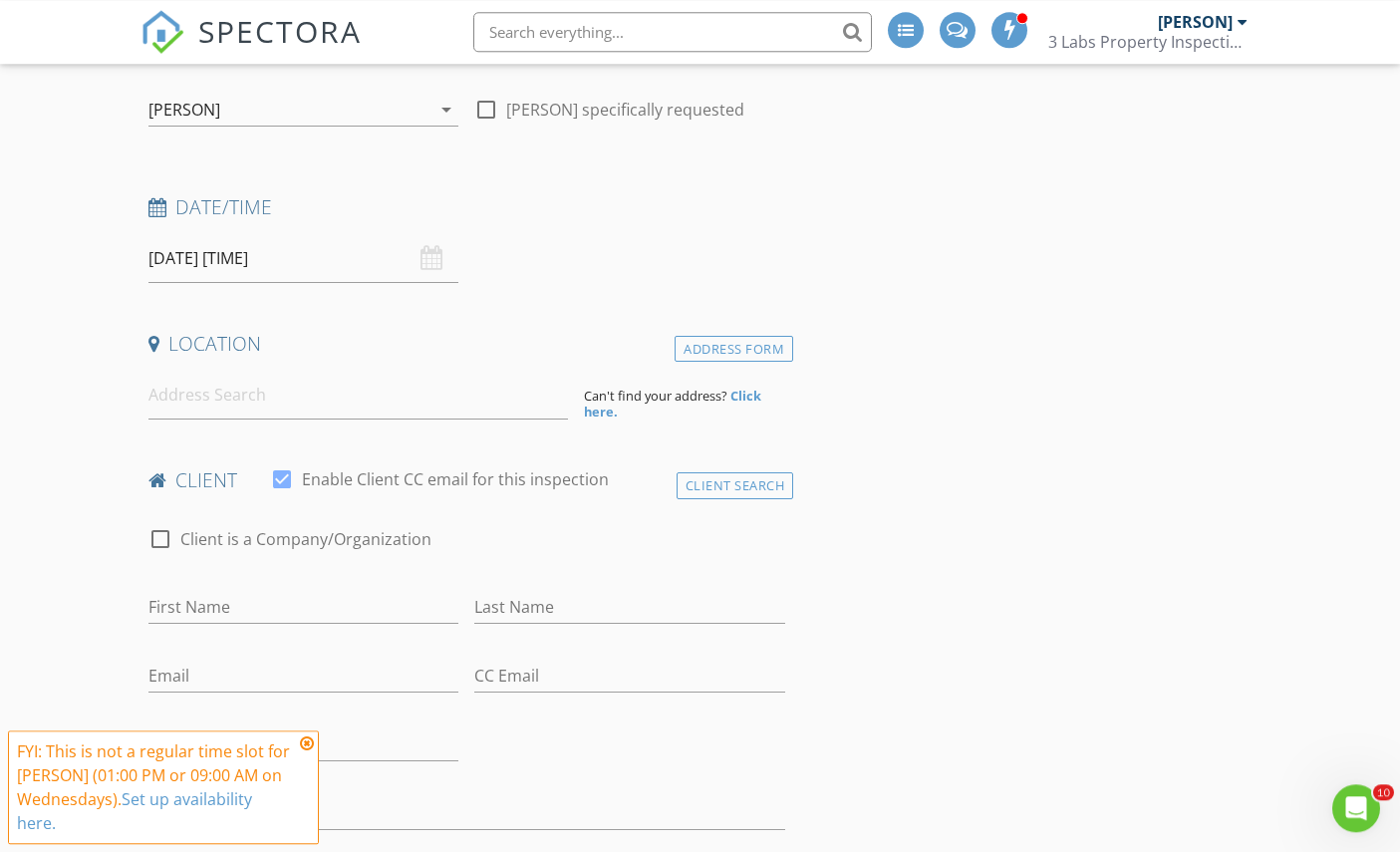 click on "SPECTORA
Dallas White
3 Labs Property Inspections LLC
Role:
Inspector
Change Role
Dashboard
New Inspection
Inspections
Calendar
Template Editor
Contacts
Automations
Team
Metrics
Payments
Data Exports
Billing
Conversations
Tasks
Reporting
Advanced
Equipment
Settings
What's New
Sign Out
Change Active Role
Your account has more than one possible role. Please choose how you'd like to view the site:
Company/Agency
City
Role
Dashboard
Templates
Contacts
Metrics
Automations
Advanced
Settings
Support Center
SHIELD   Reinspection" at bounding box center [700, 1495] 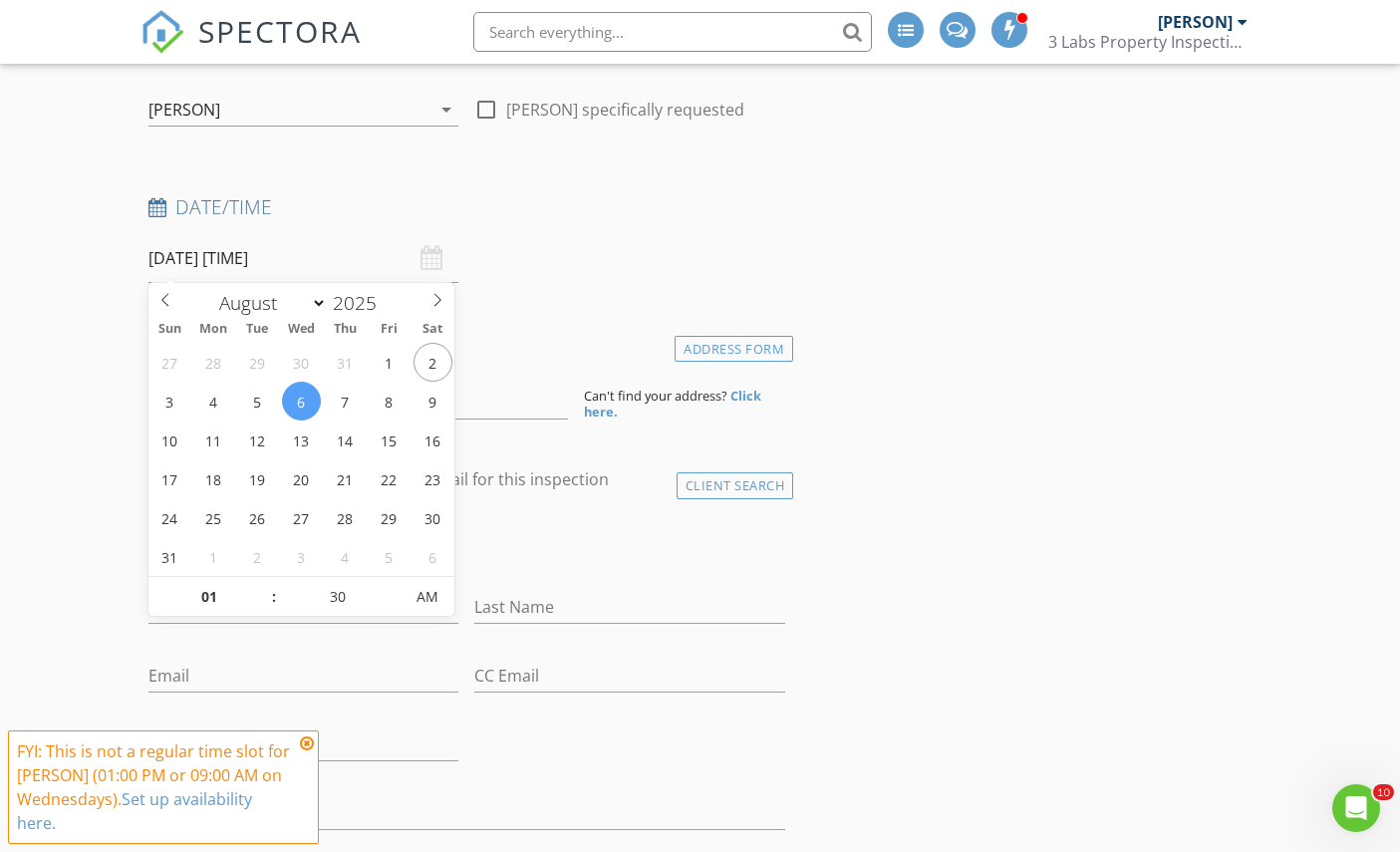 type on "08/06/2025 1:30 PM" 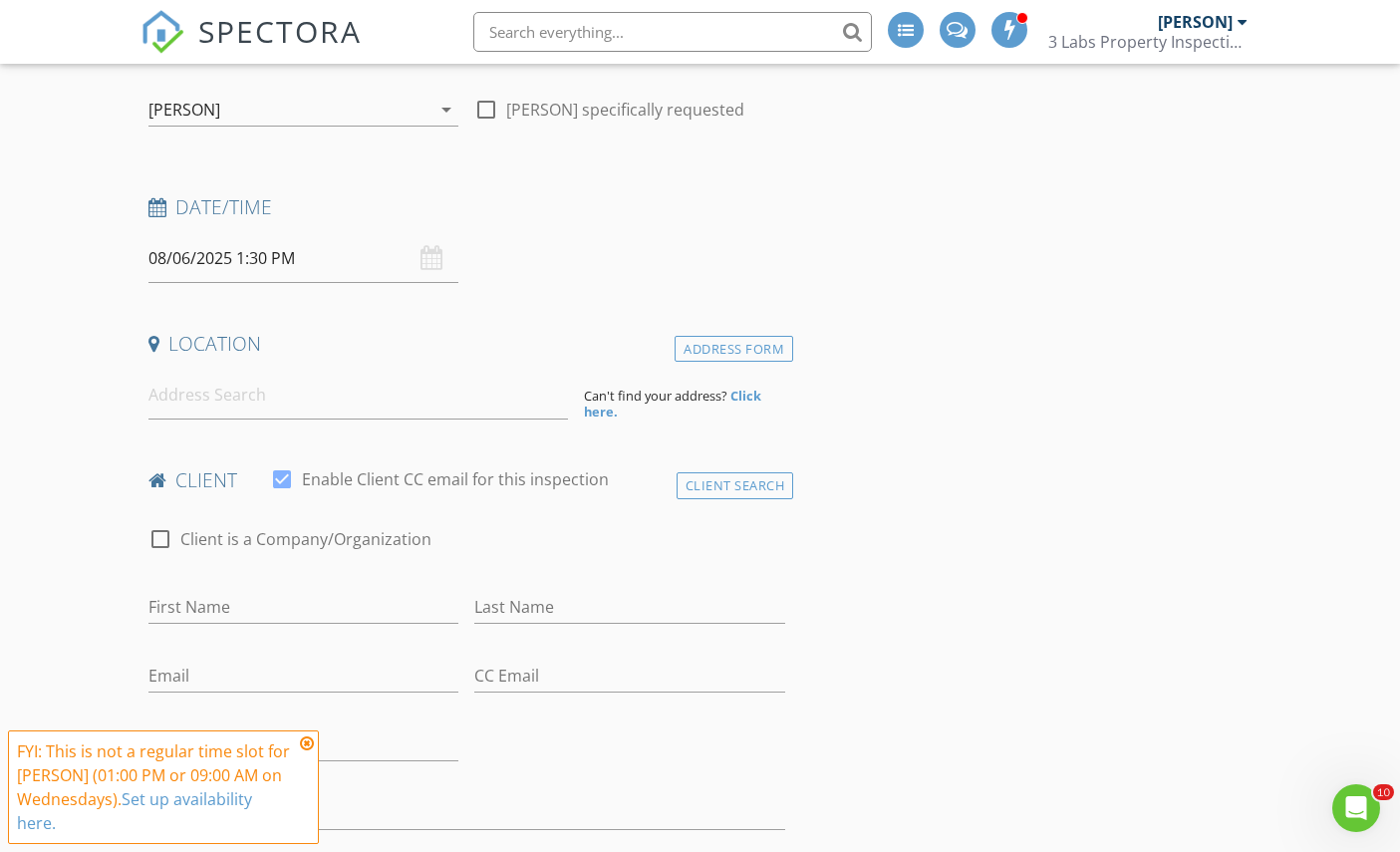 click on "INSPECTOR(S)
check_box   Dallas White   PRIMARY   Dallas White arrow_drop_down   check_box_outline_blank Dallas White specifically requested
Date/Time
08/06/2025 1:30 PM
Location
Address Form       Can't find your address?   Click here.
client
check_box Enable Client CC email for this inspection   Client Search     check_box_outline_blank Client is a Company/Organization     First Name   Last Name   Email   CC Email   Phone   Address   City   State   Zip       Notes   Private Notes
ADD ADDITIONAL client
SERVICES
check_box_outline_blank   Commercial Inspection   check_box_outline_blank   Pre-Drywall Inspection   Pre-Drywall Inspection check_box_outline_blank   Inspectify Inspection (only)   3 Labs Property Inspections pay after 15% platform fee check_box_outline_blank" at bounding box center [700, 1586] 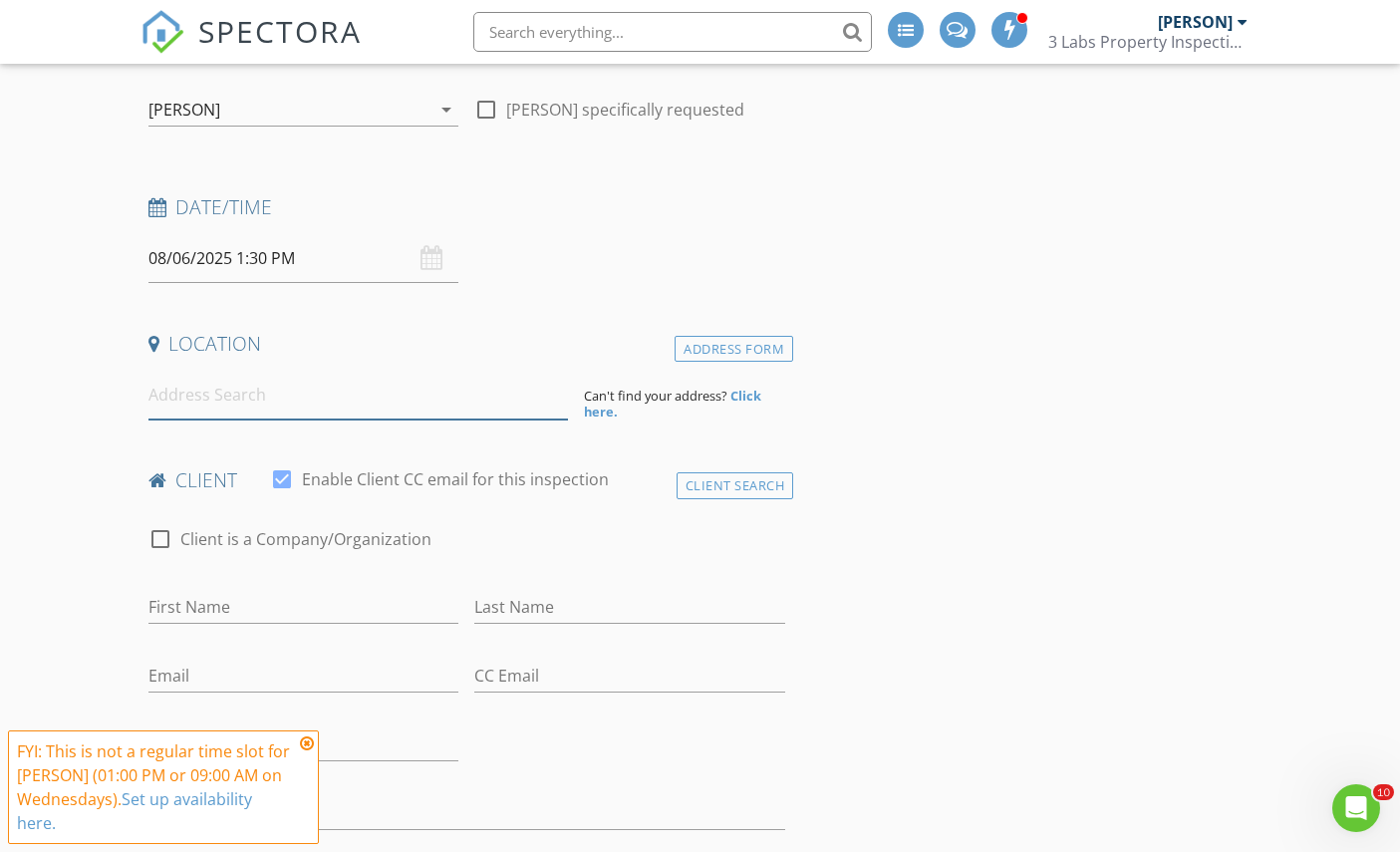 click at bounding box center (358, 395) 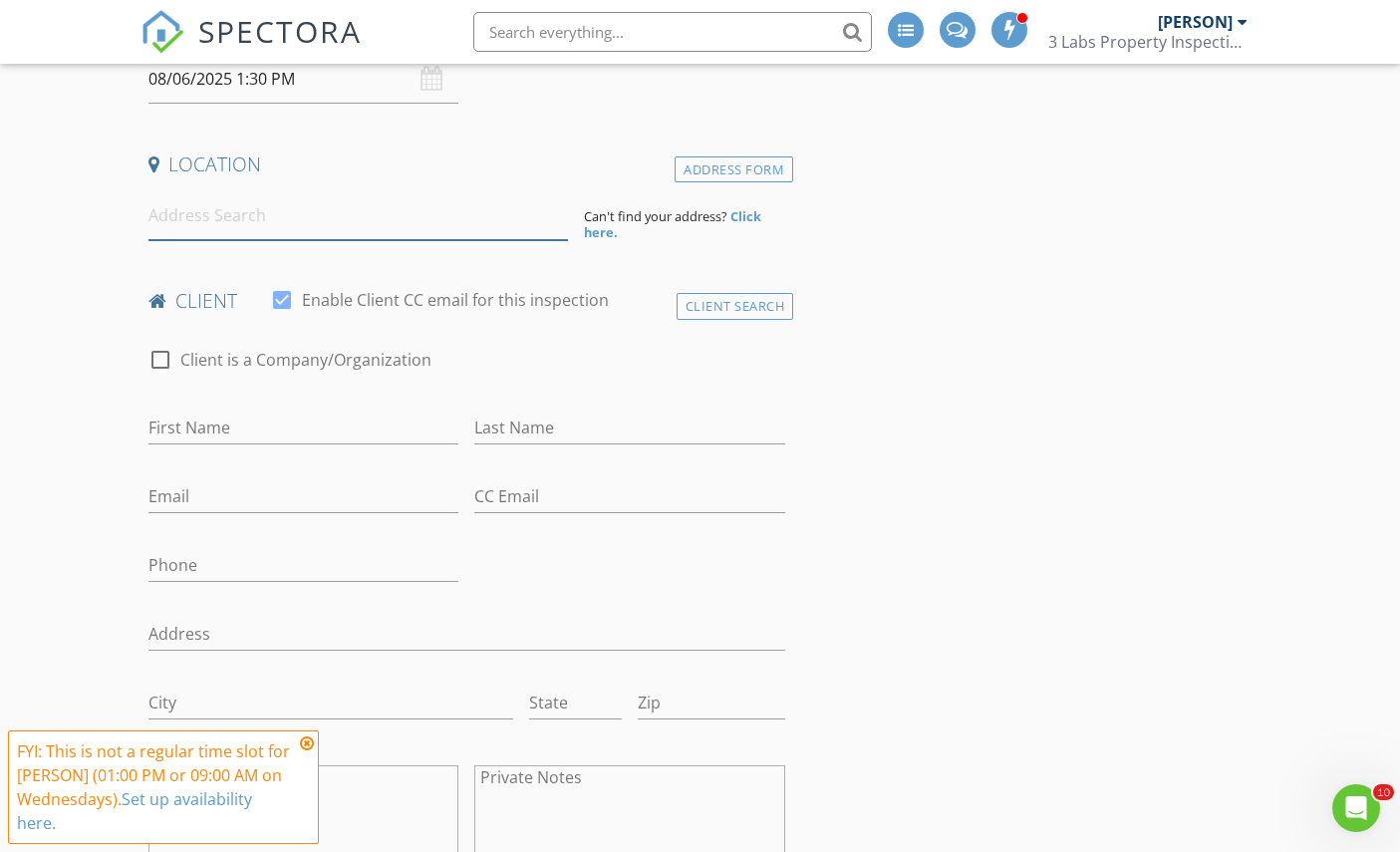 scroll, scrollTop: 374, scrollLeft: 0, axis: vertical 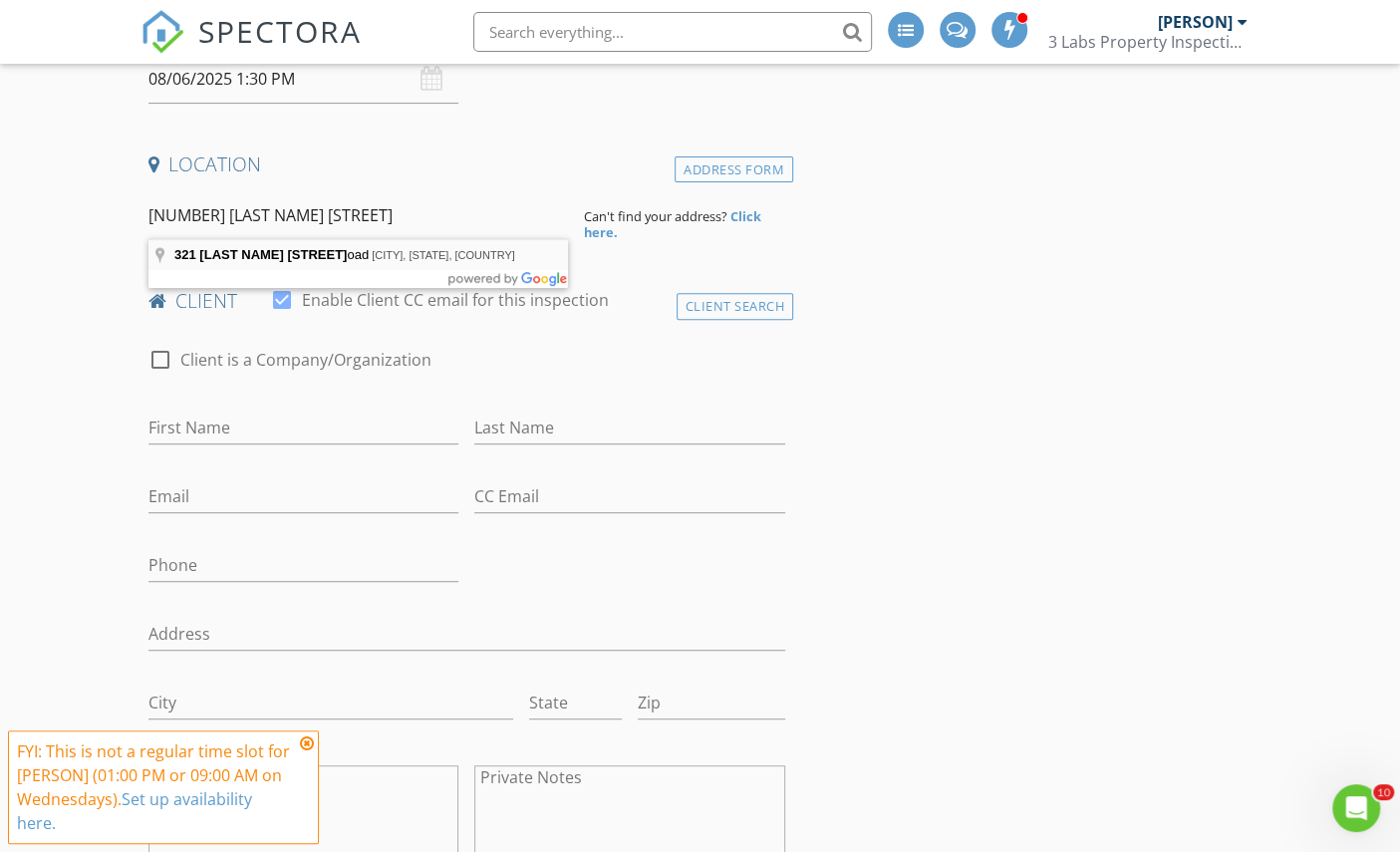 type on "321 Jim Dobbins Road, Rutherfordton, NC, USA" 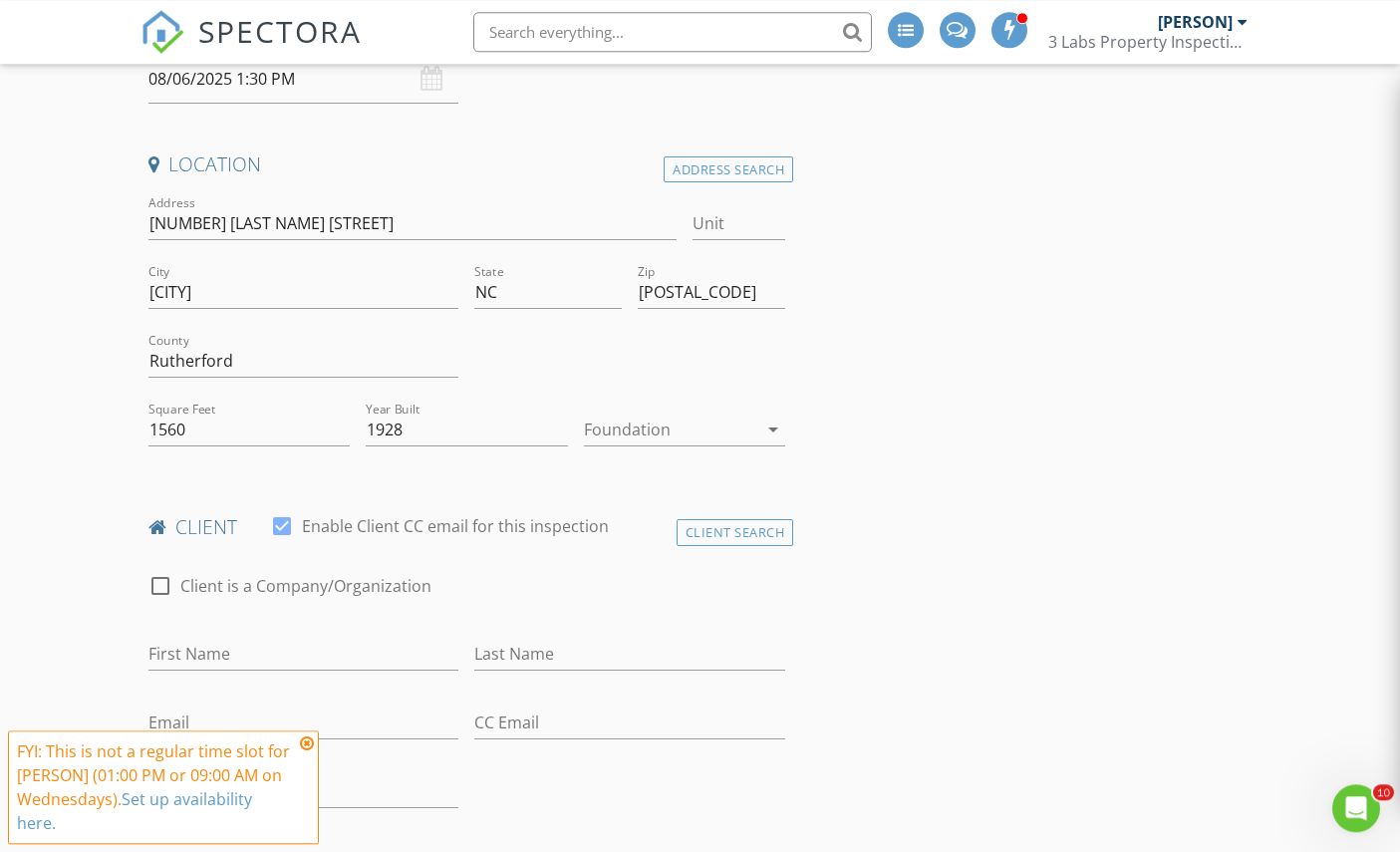 scroll, scrollTop: 374, scrollLeft: 0, axis: vertical 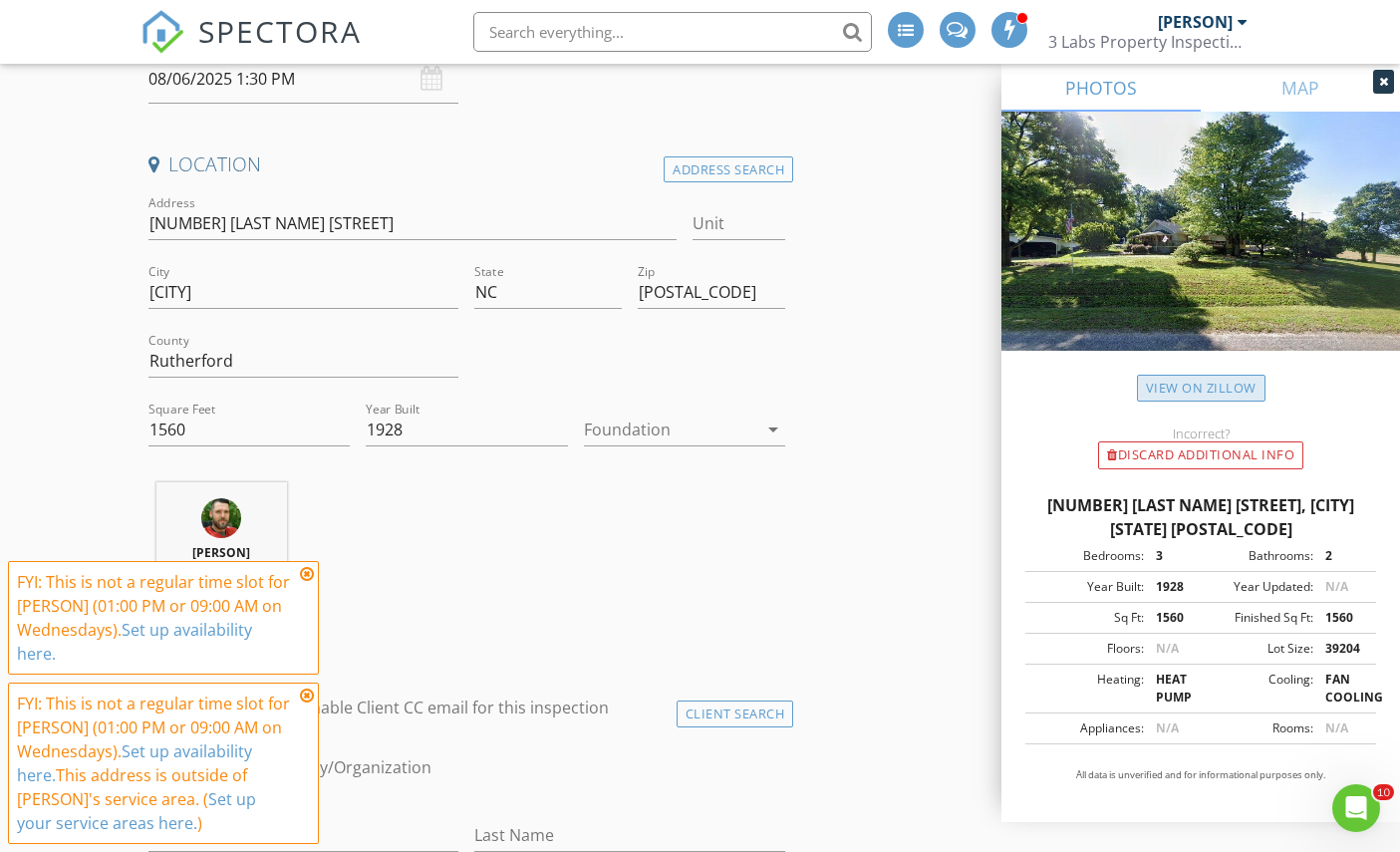 click on "View on Zillow" at bounding box center (1201, 388) 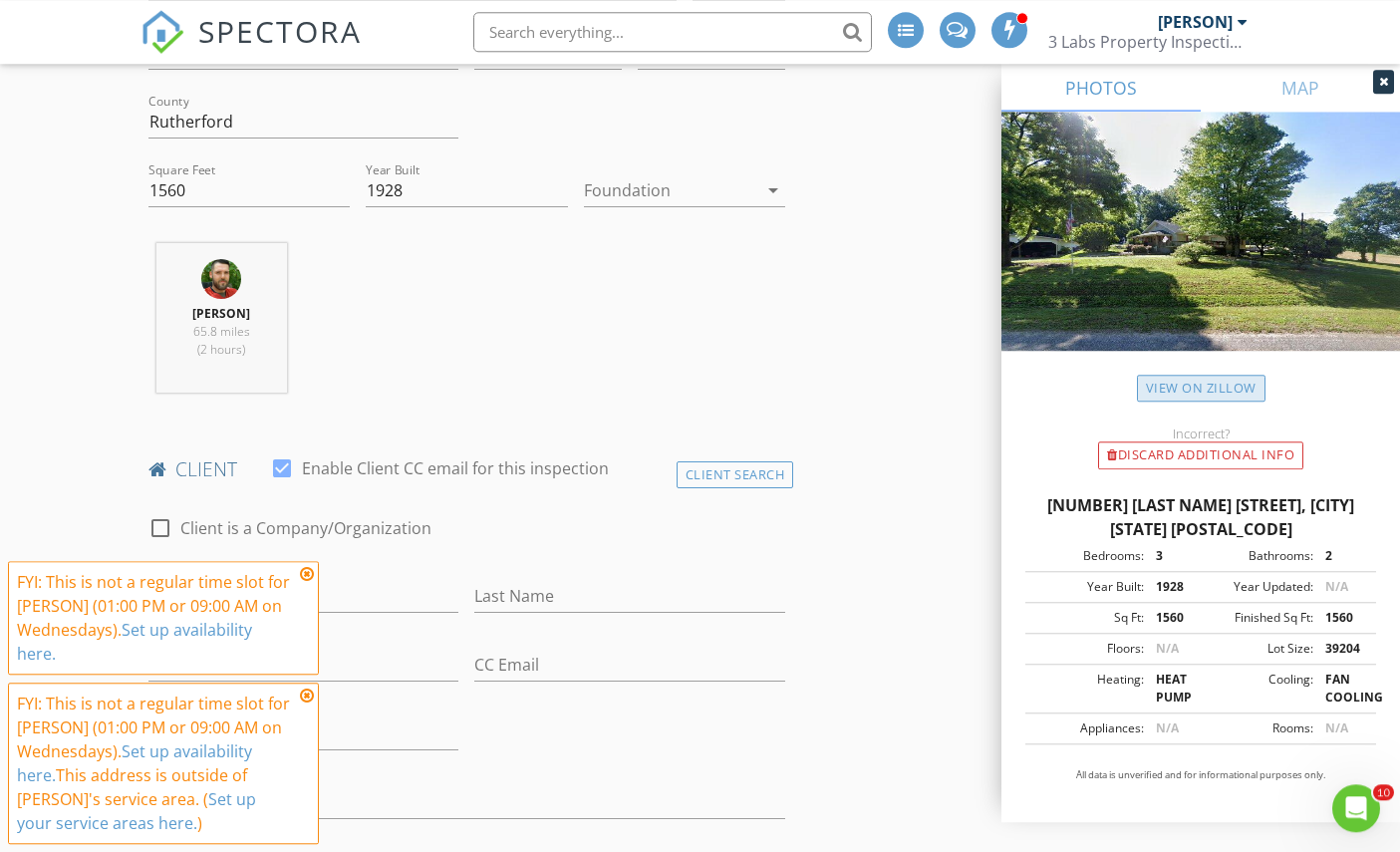 scroll, scrollTop: 724, scrollLeft: 0, axis: vertical 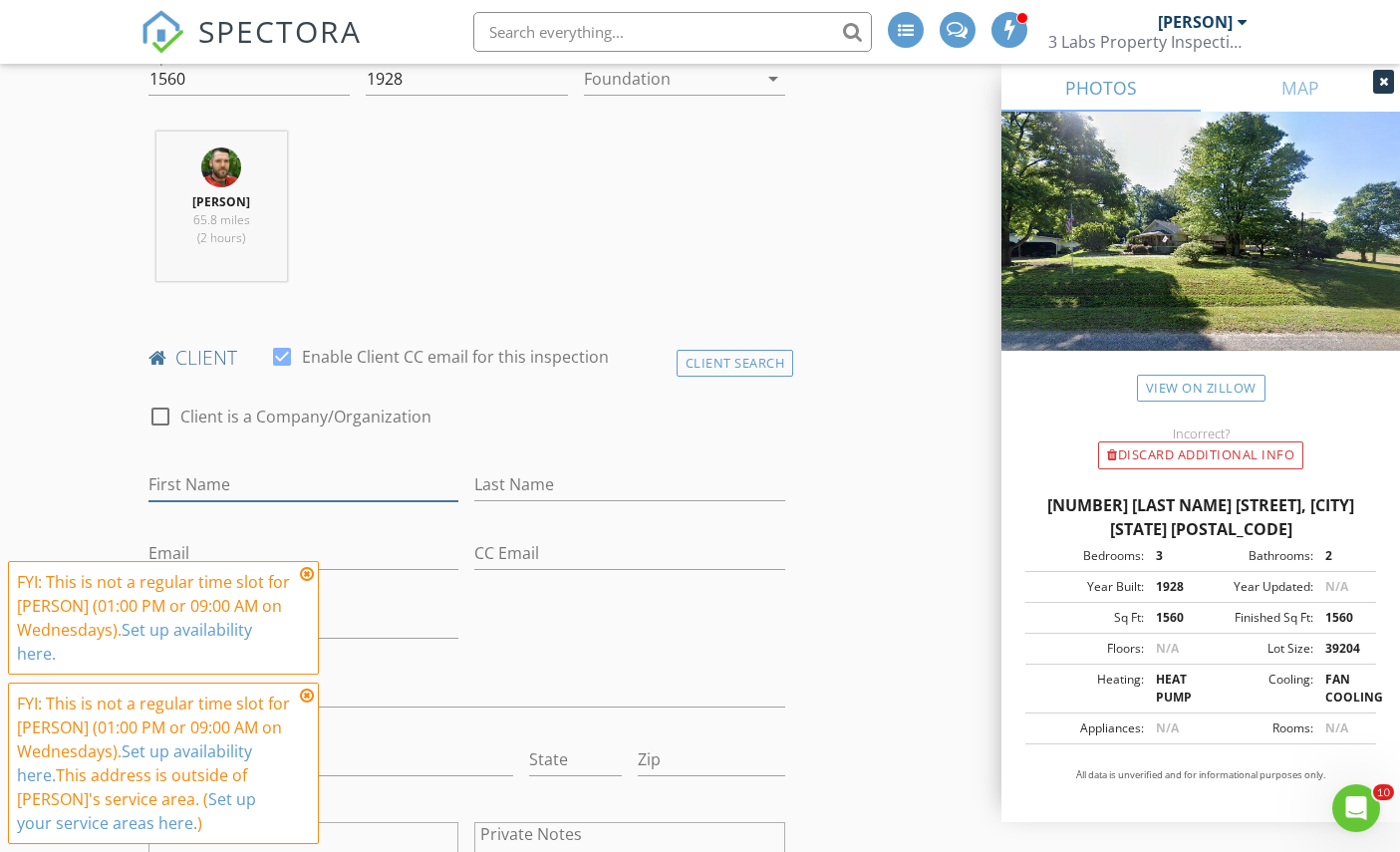 click on "First Name" at bounding box center [304, 484] 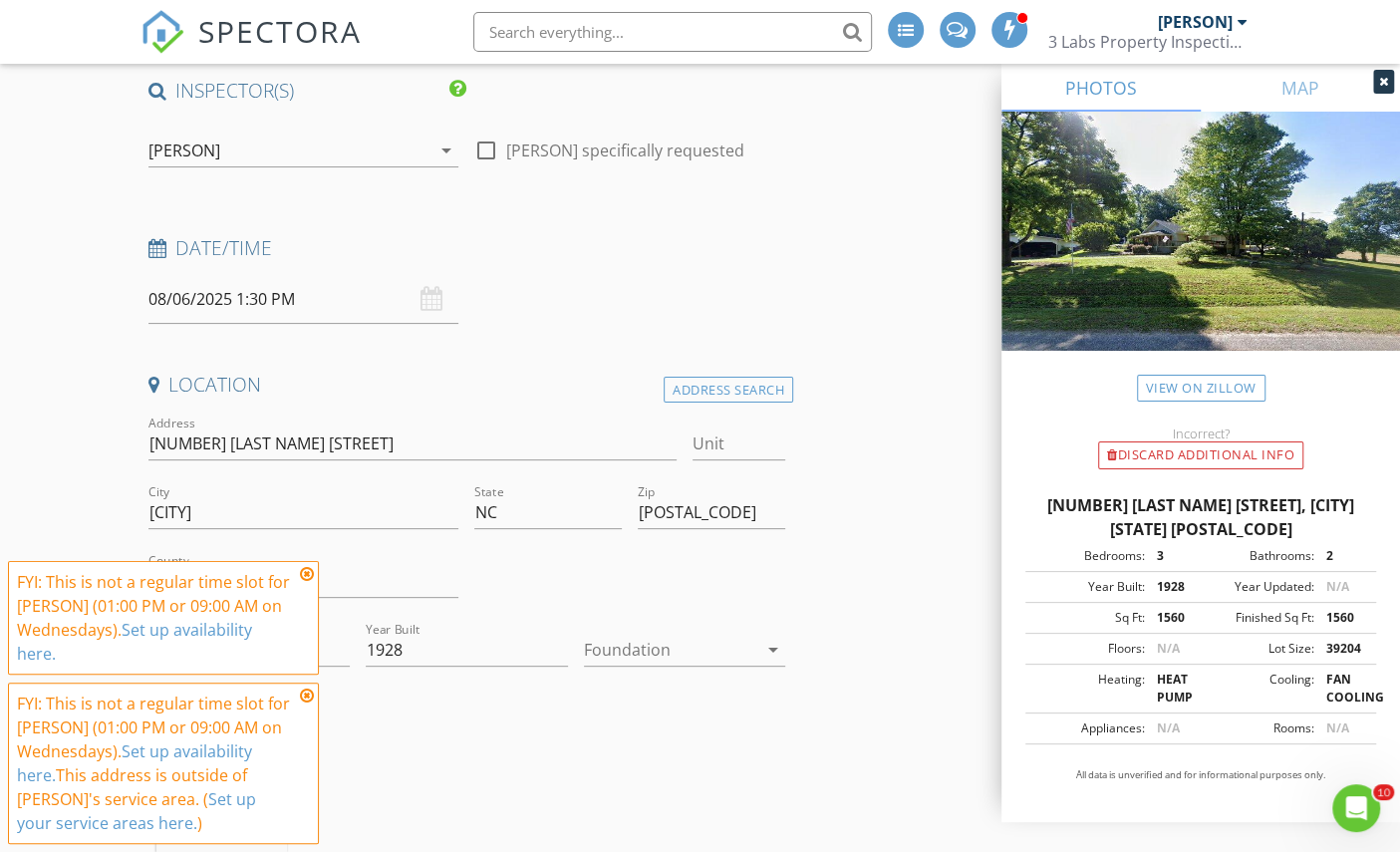 scroll, scrollTop: 131, scrollLeft: 0, axis: vertical 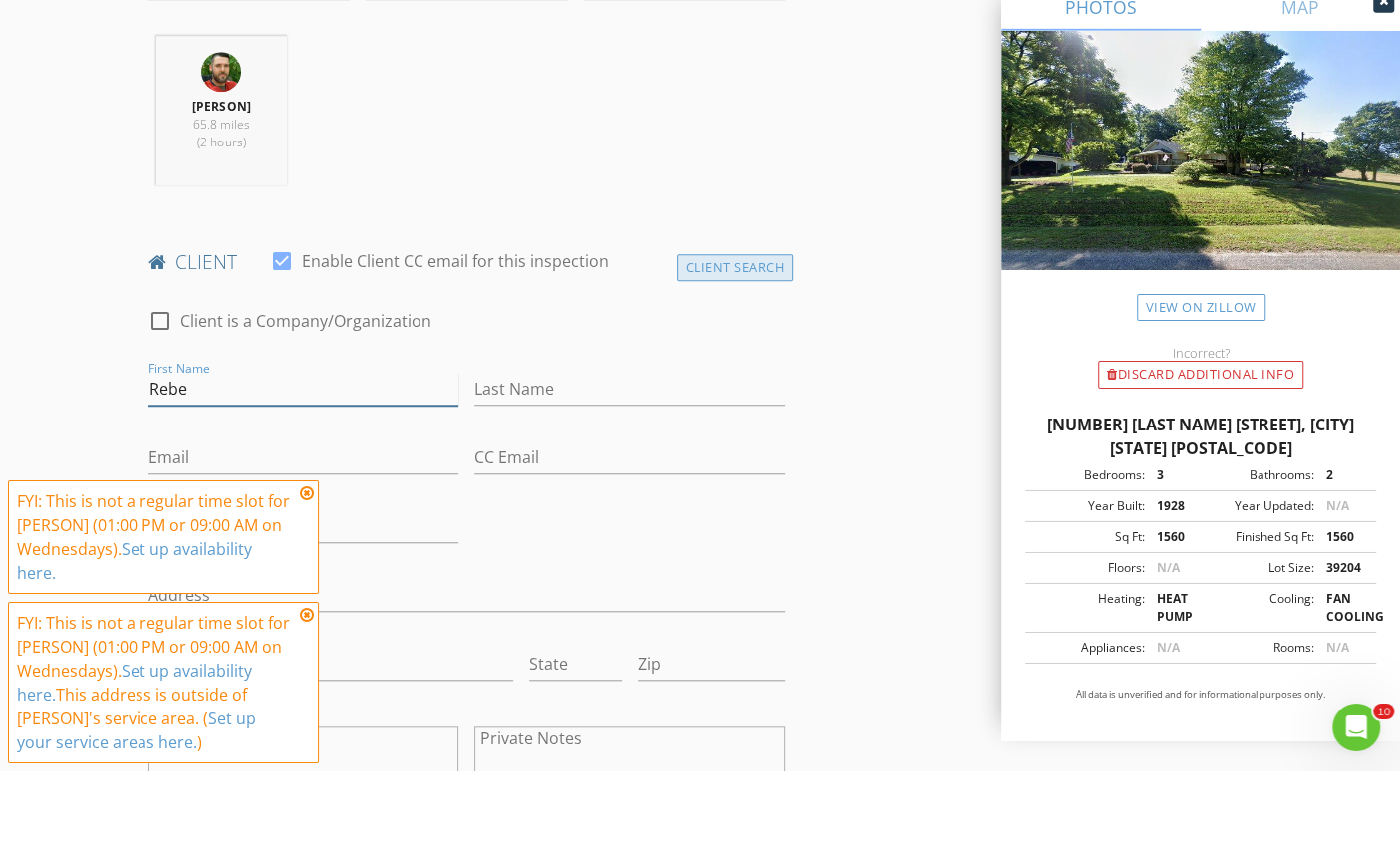 type on "Rebe" 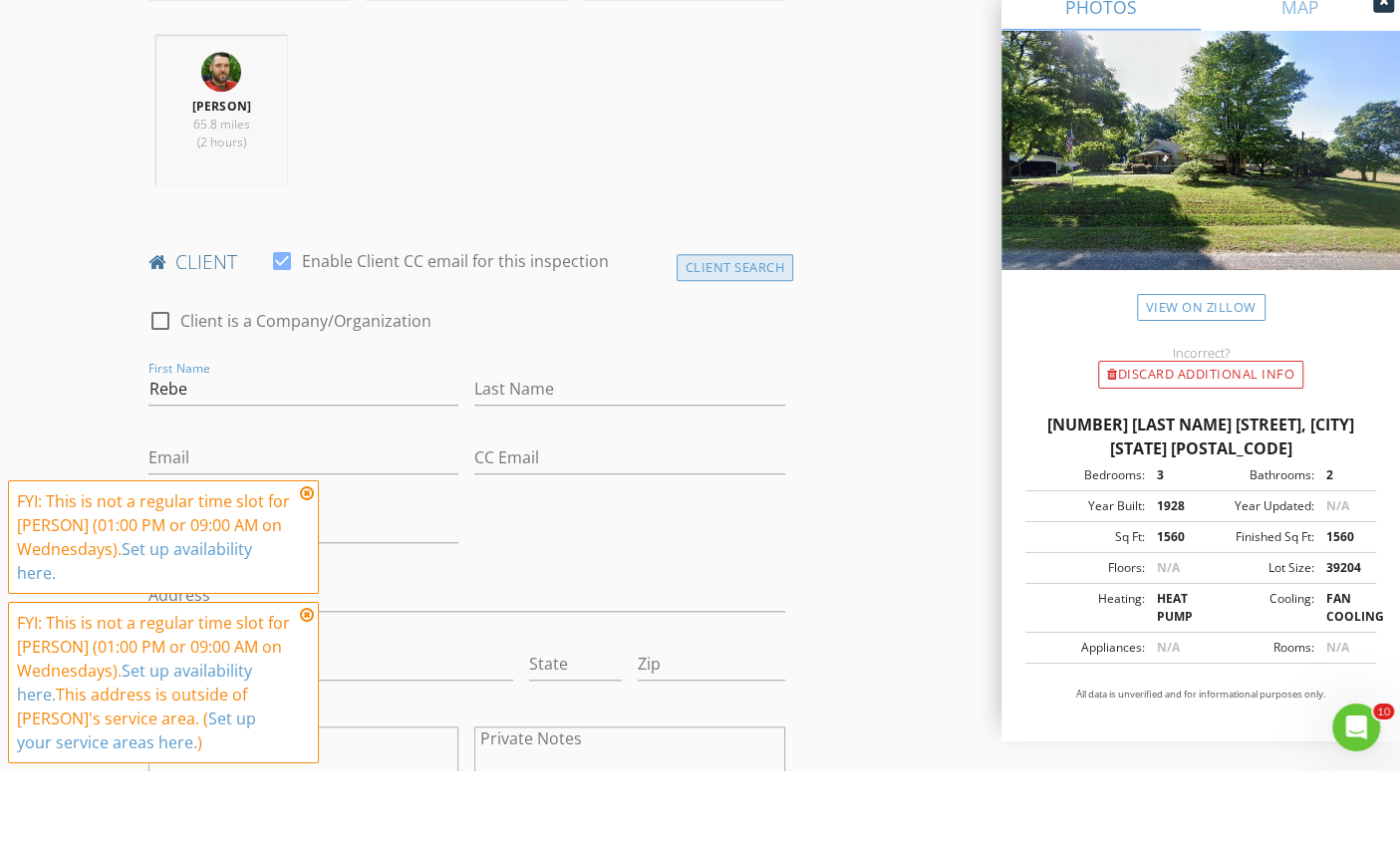 click on "Client Search" at bounding box center (735, 348) 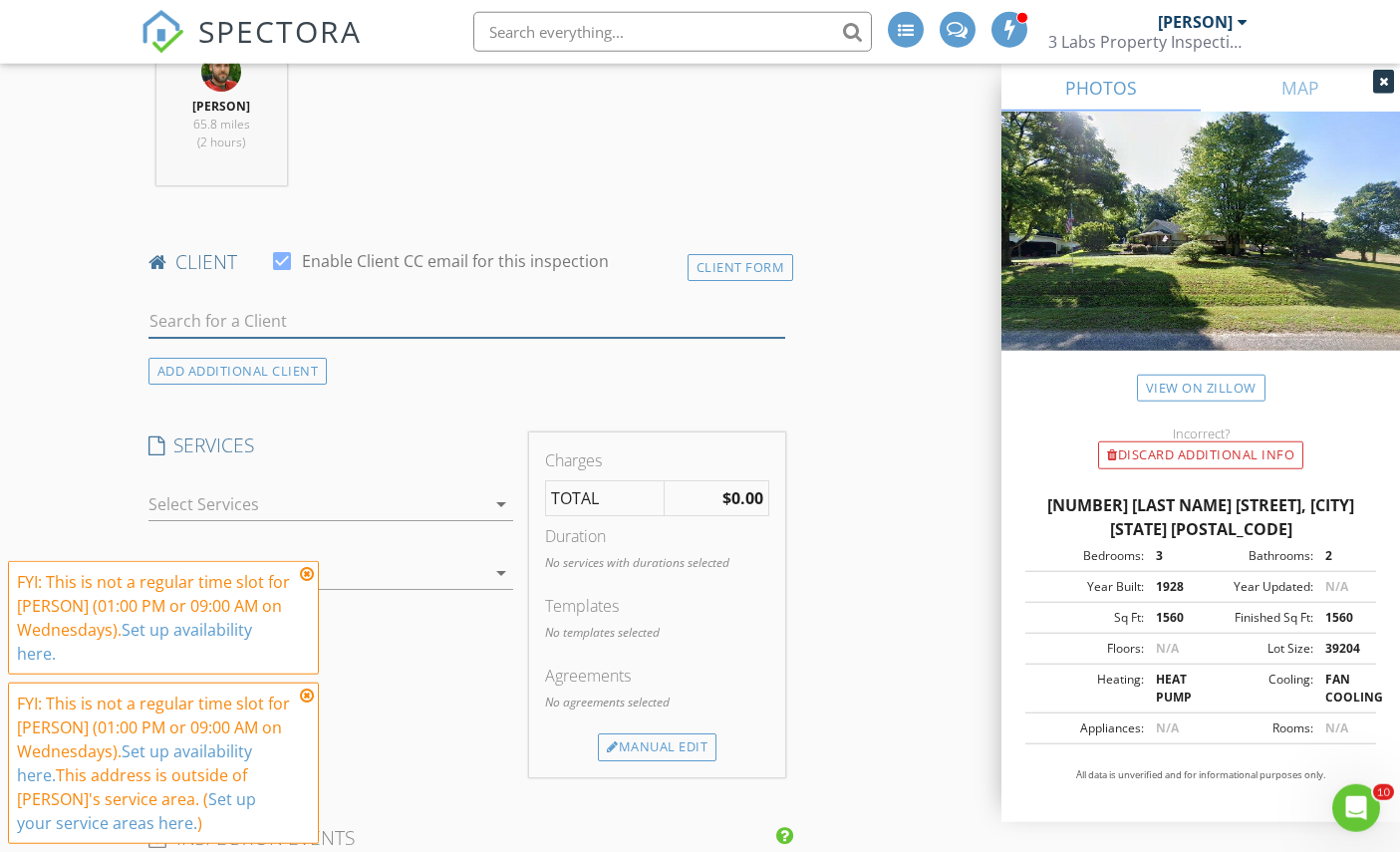 click at bounding box center (467, 321) 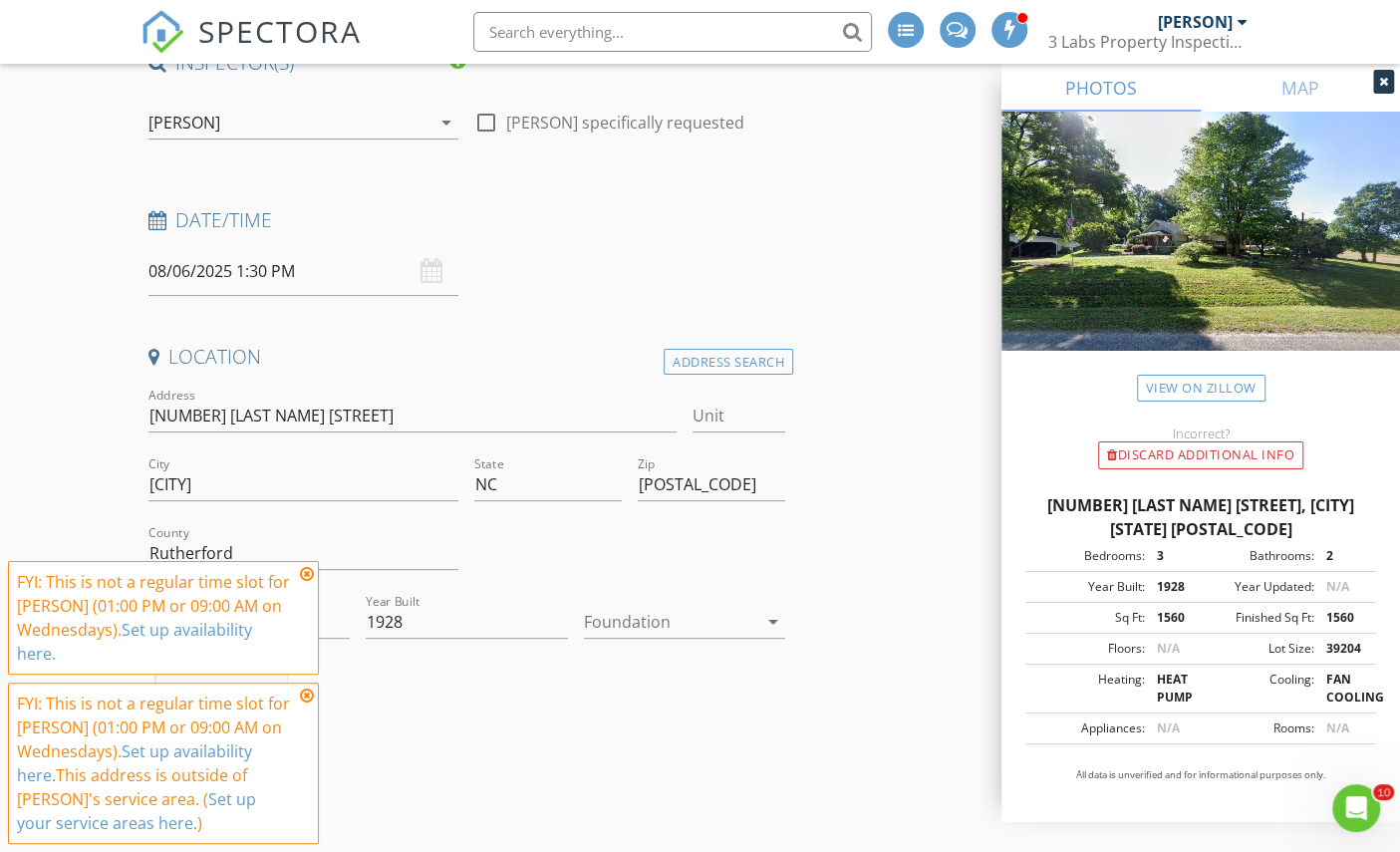 scroll, scrollTop: 141, scrollLeft: 0, axis: vertical 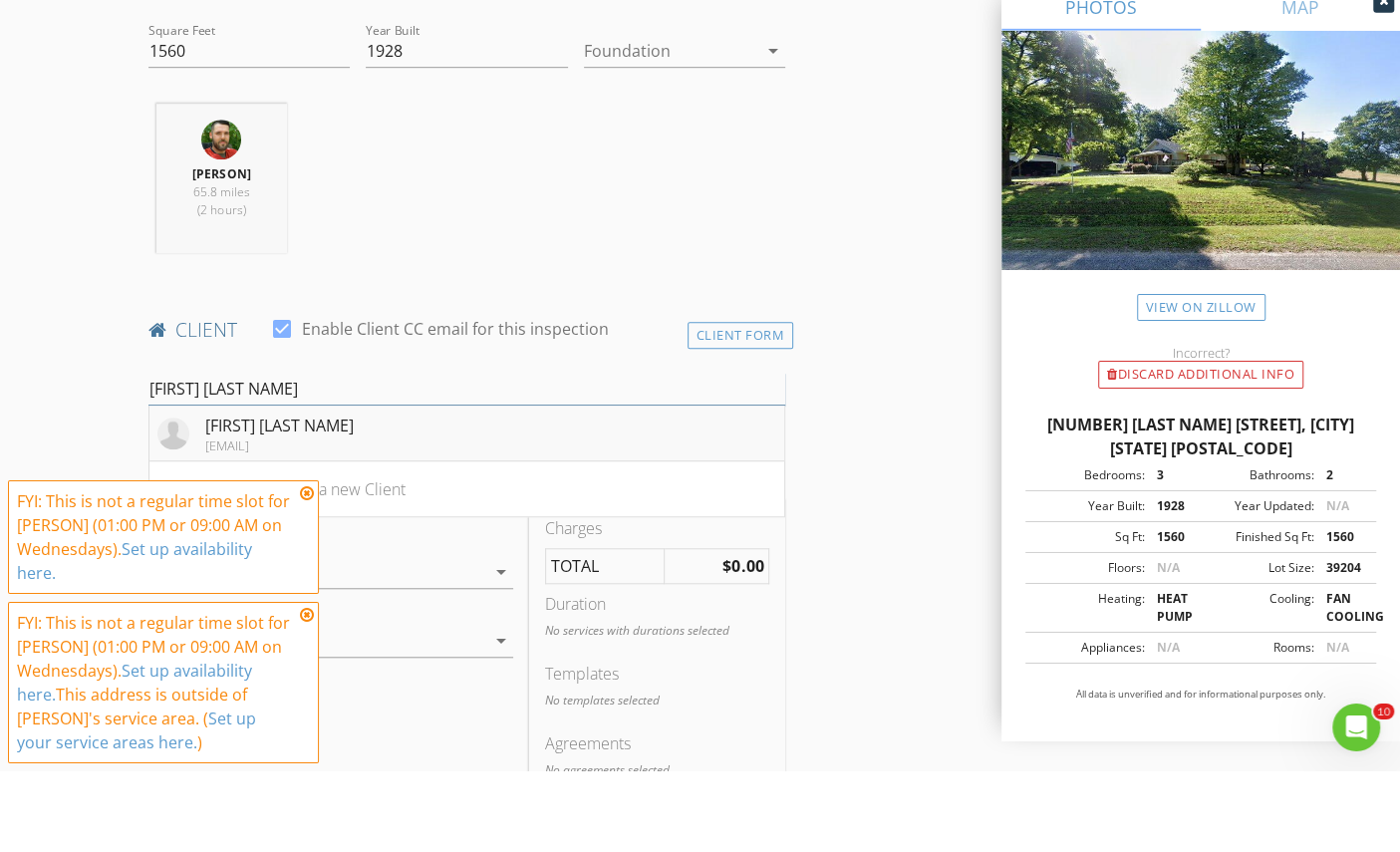 type on "Rebecca st" 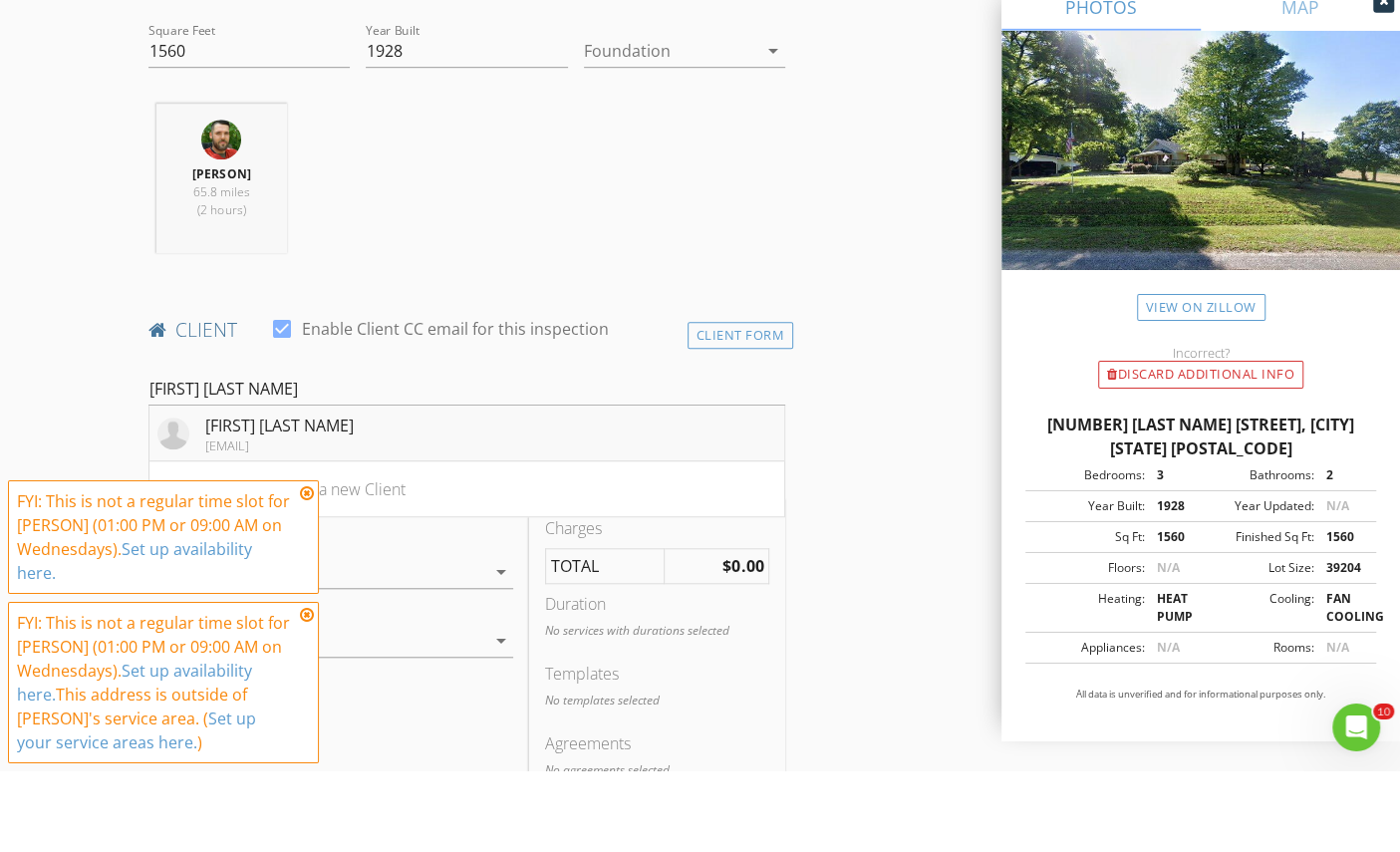 click on "Rebecca Strickland
beckesuess@hotmail.com" at bounding box center [467, 514] 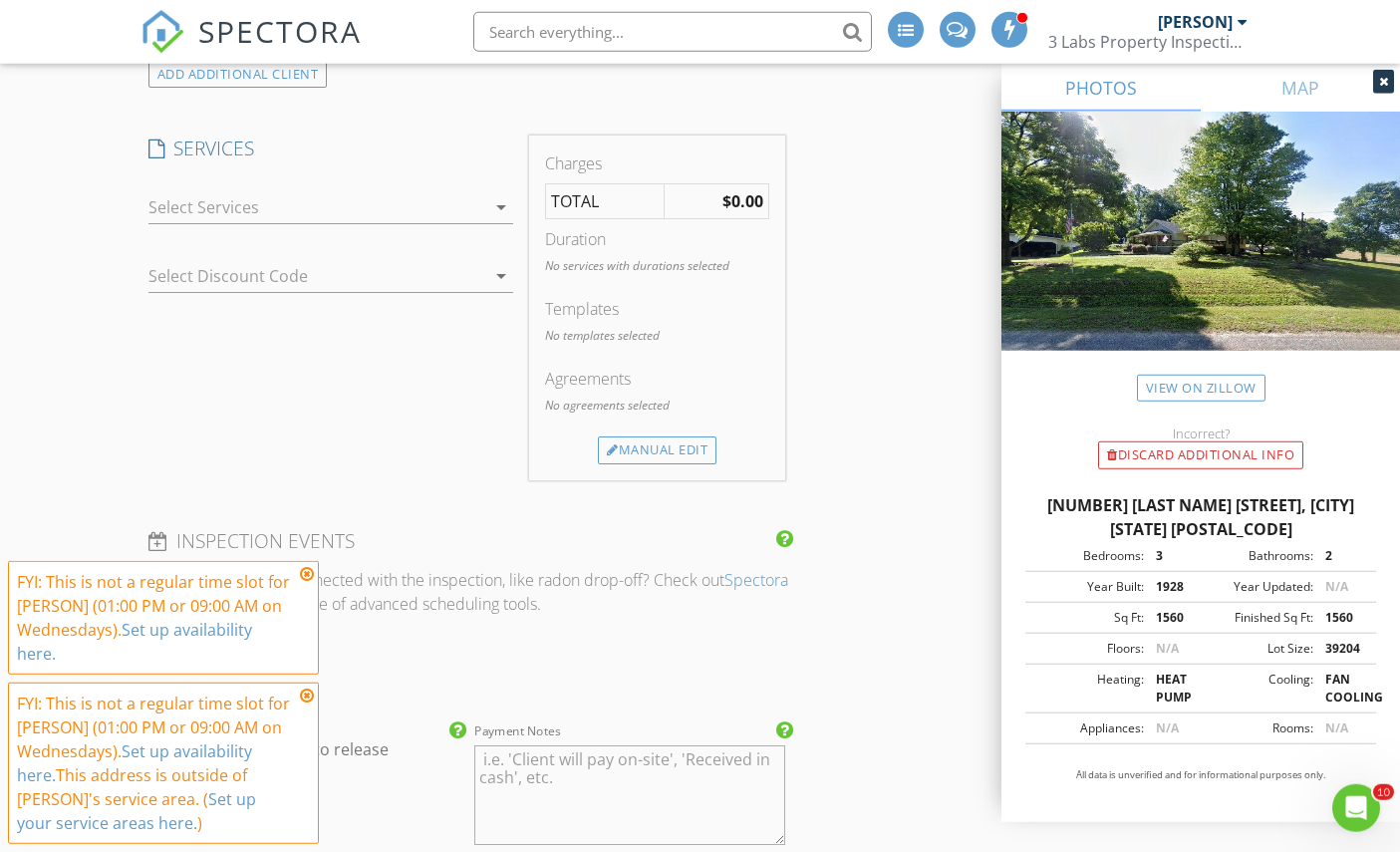 click on "arrow_drop_down" at bounding box center (331, 207) 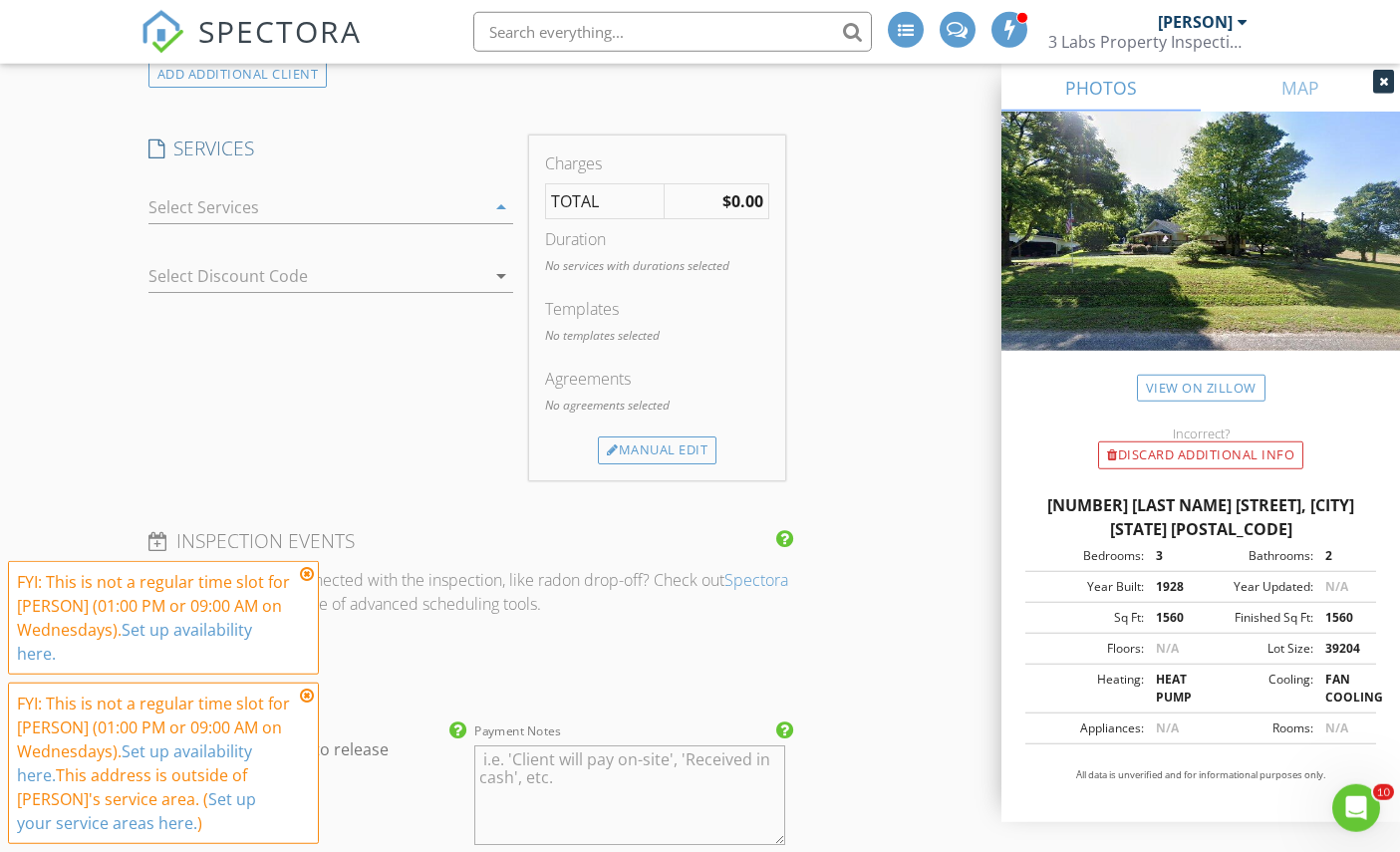 scroll, scrollTop: 1616, scrollLeft: 0, axis: vertical 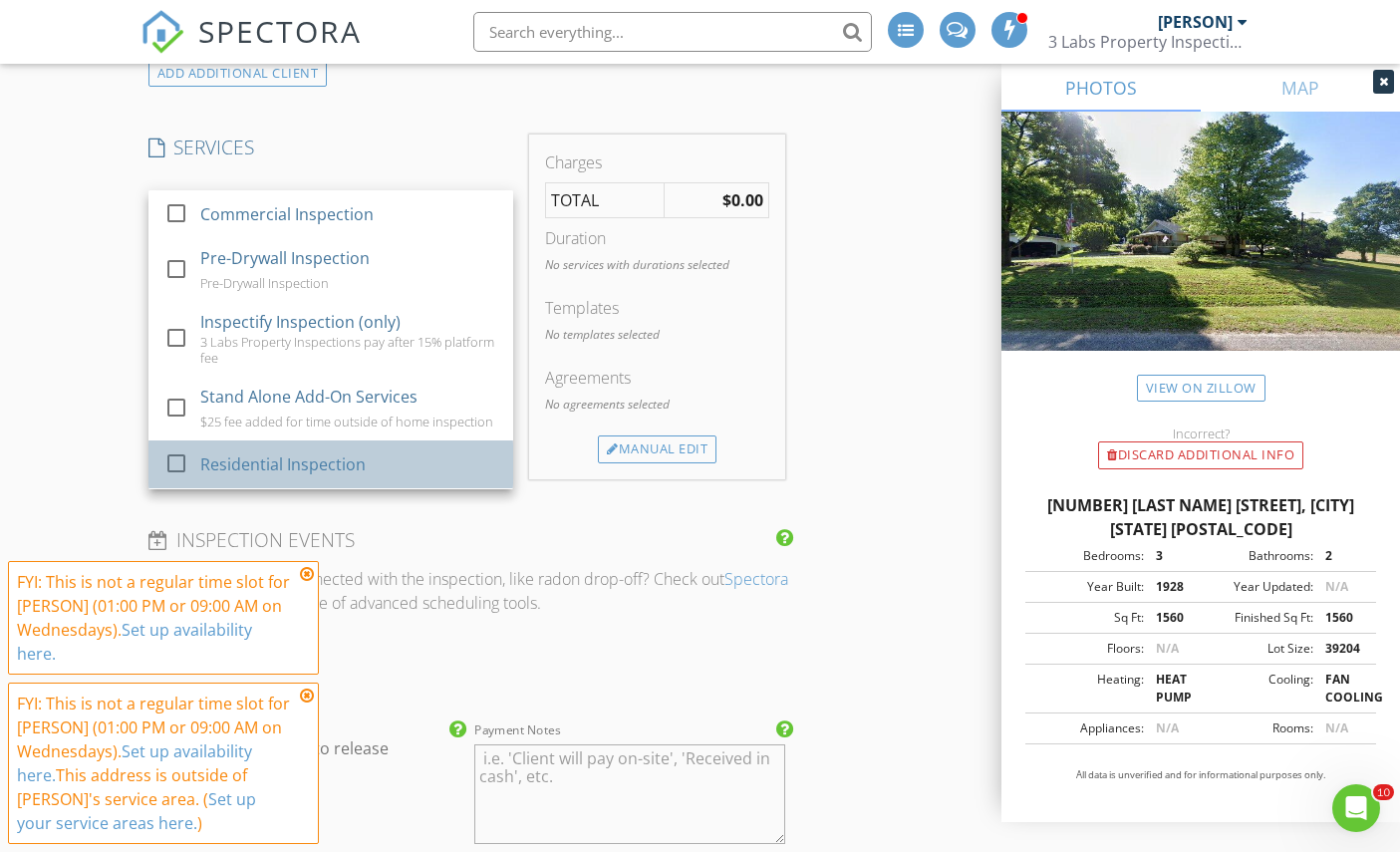 click on "Residential Inspection" at bounding box center [282, 464] 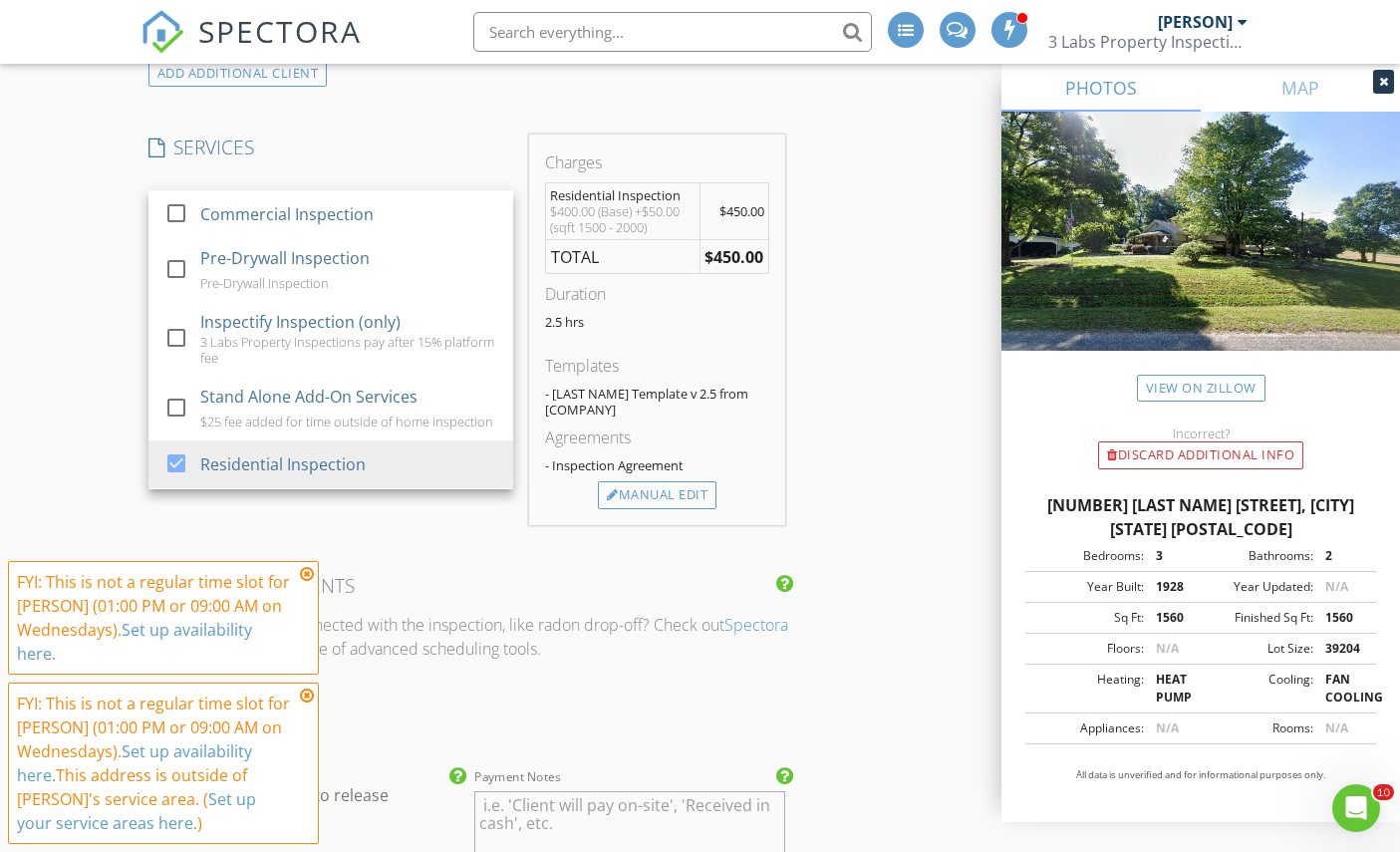 click on "INSPECTOR(S)
check_box   Dallas White   PRIMARY   Dallas White arrow_drop_down   check_box_outline_blank Dallas White specifically requested
Date/Time
08/06/2025 1:30 PM
Location
Address Search       Address 321 Jim Dobbins Rd   Unit   City Rutherfordton   State NC   Zip 28139   County Rutherford     Square Feet 1560   Year Built 1928   Foundation arrow_drop_down     Dallas White     65.8 miles     (2 hours)
client
check_box Enable Client CC email for this inspection   Client Search     check_box_outline_blank Client is a Company/Organization     First Name Rebecca   Last Name Strickland   Email beckesuess@hotmail.com   CC Email   Phone 828-702-1519   Address   City   State   Zip       Notes   Private Notes
ADD ADDITIONAL client
SERVICES
check_box_outline_blank" at bounding box center (700, 392) 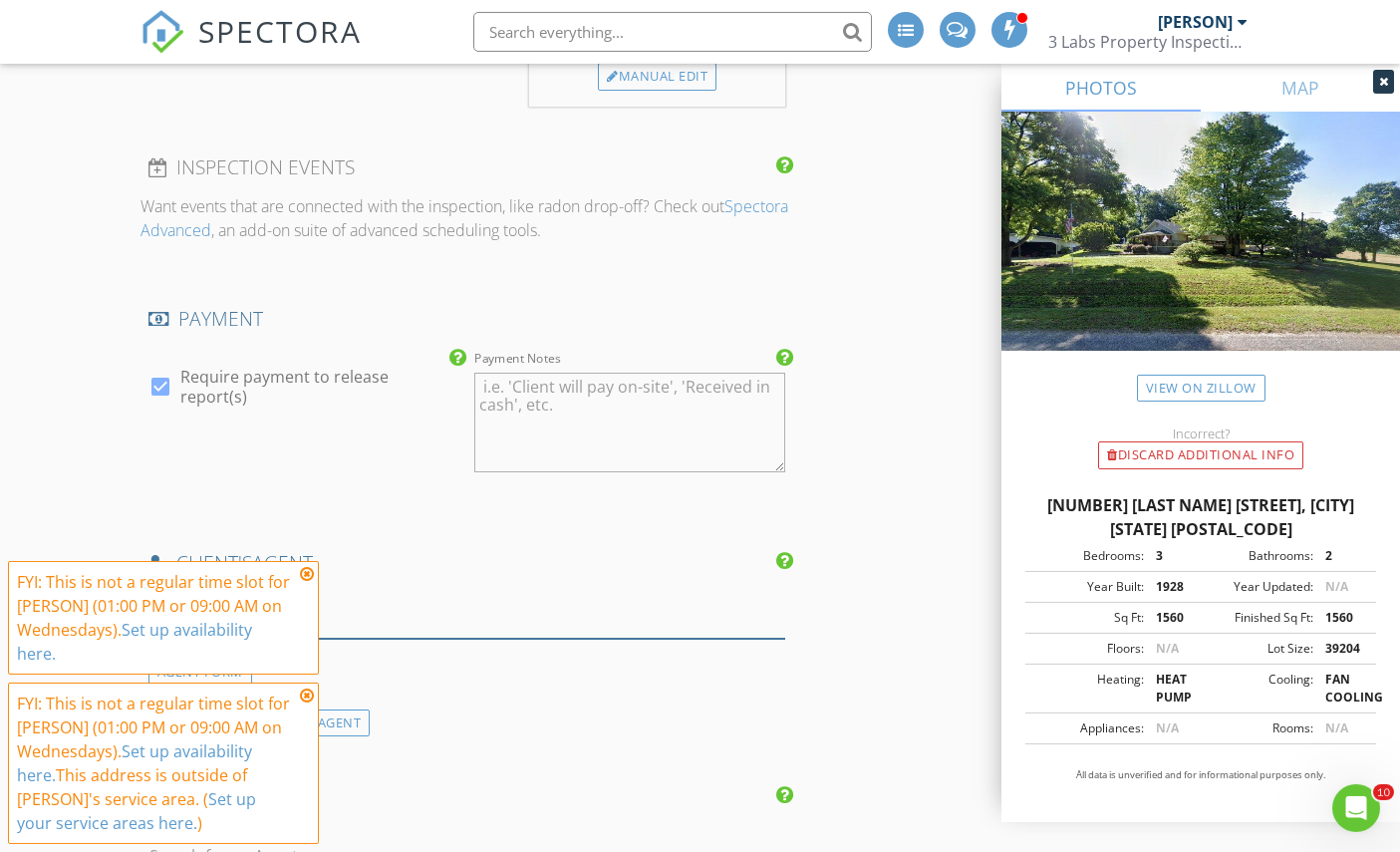 click at bounding box center (467, 622) 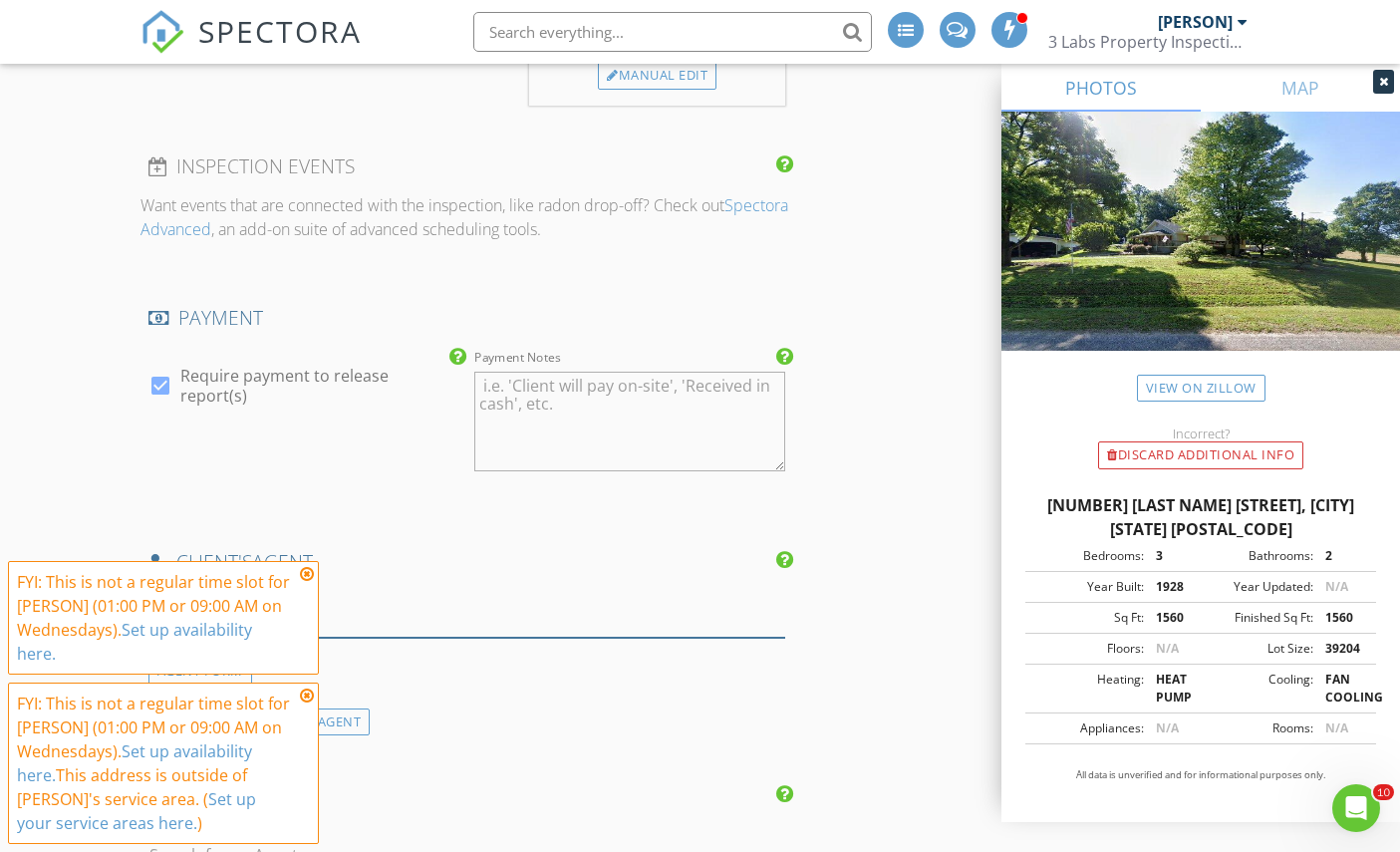 scroll, scrollTop: 2035, scrollLeft: 0, axis: vertical 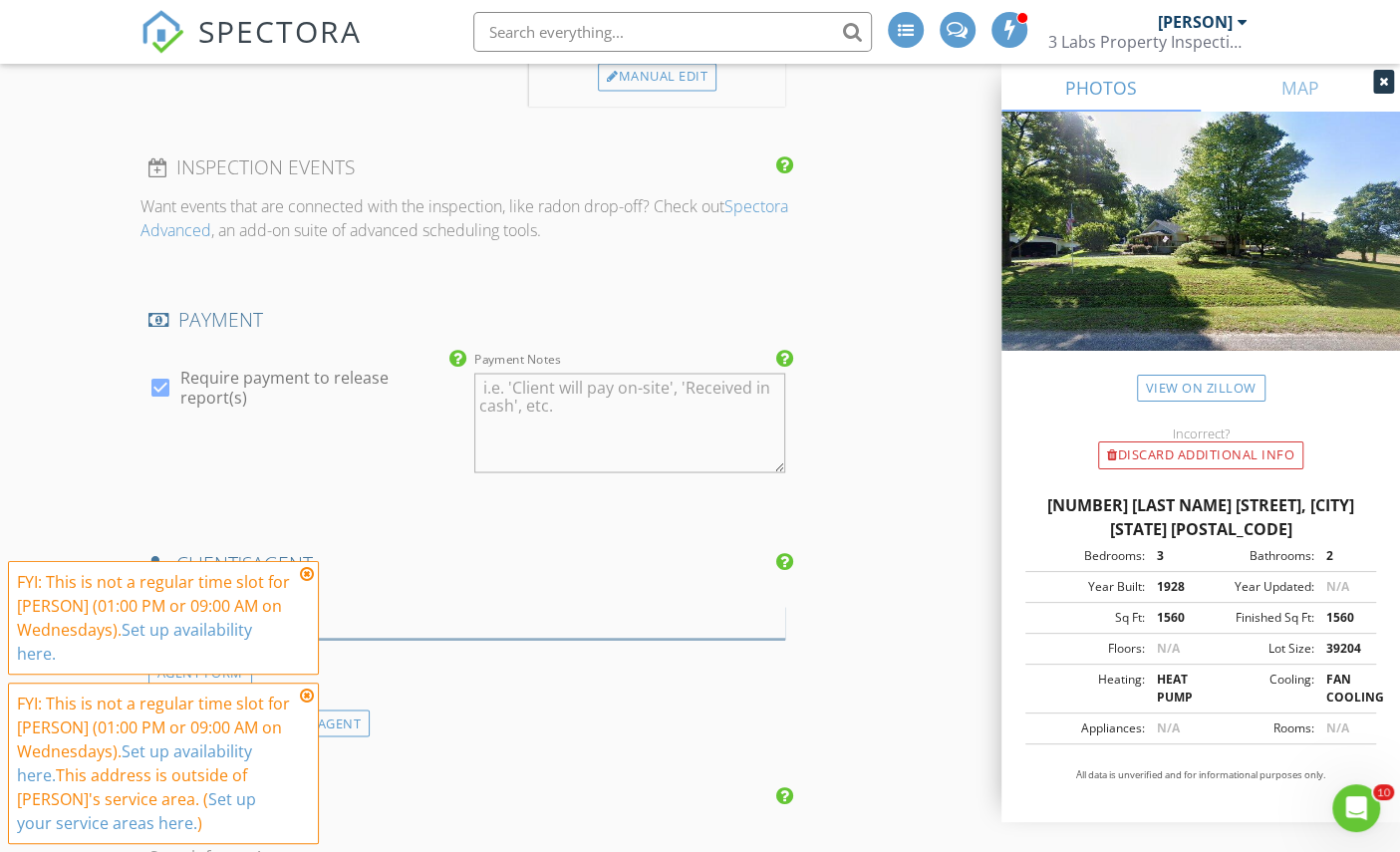 type on "Amy di" 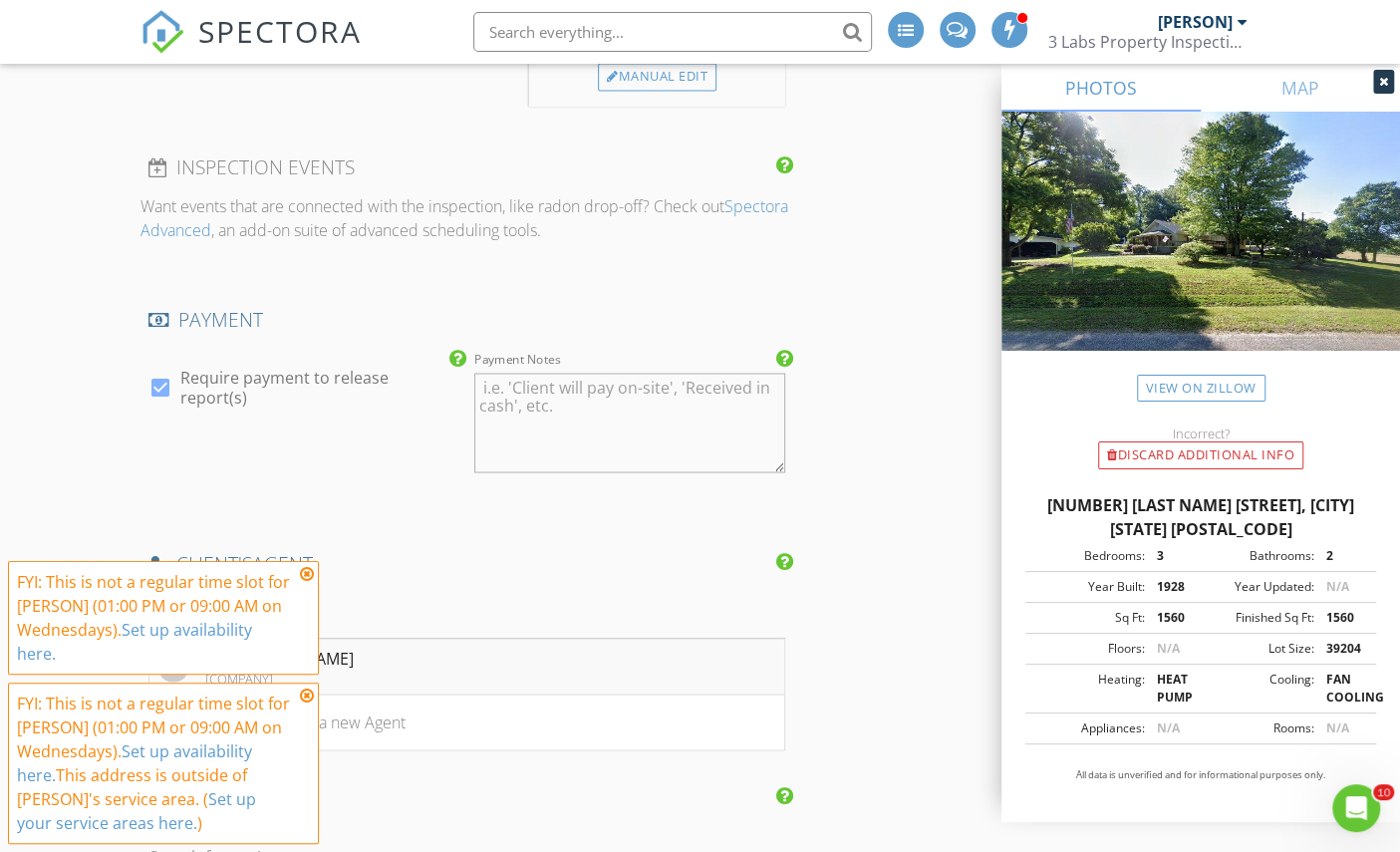 click on "Amy Dills
St Clair Home and Land" at bounding box center [467, 667] 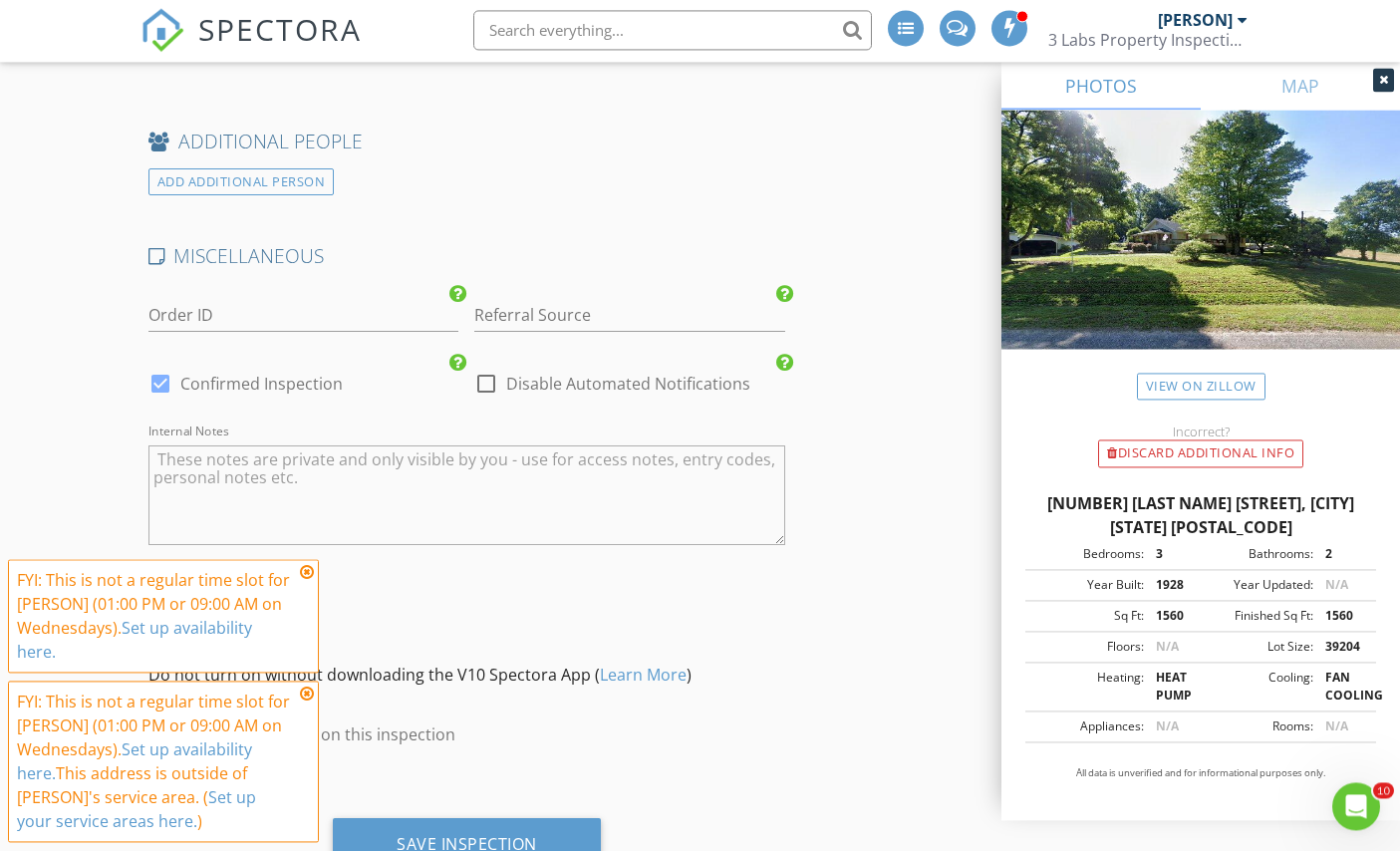 scroll, scrollTop: 3488, scrollLeft: 0, axis: vertical 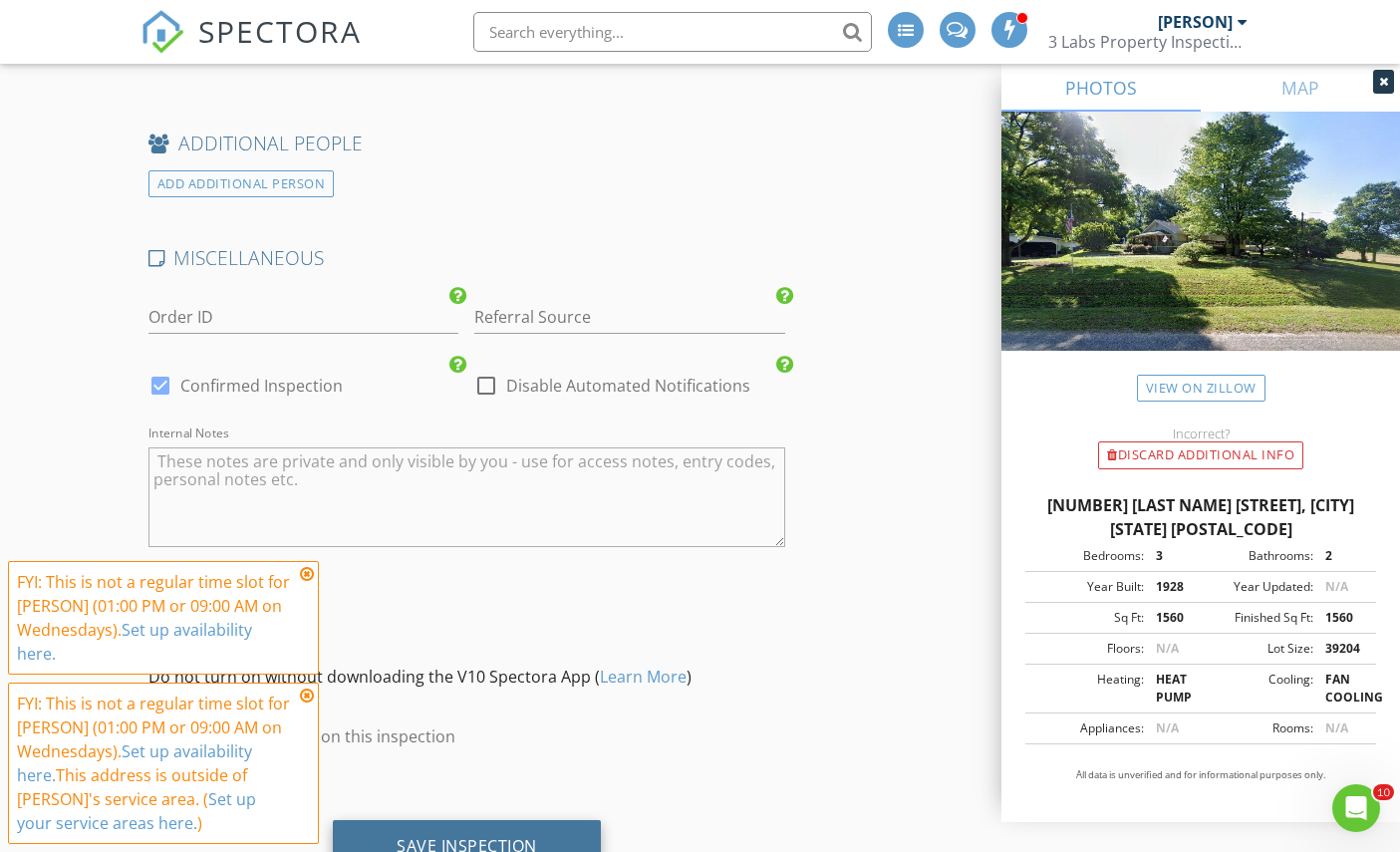 click on "Save Inspection" at bounding box center [466, 846] 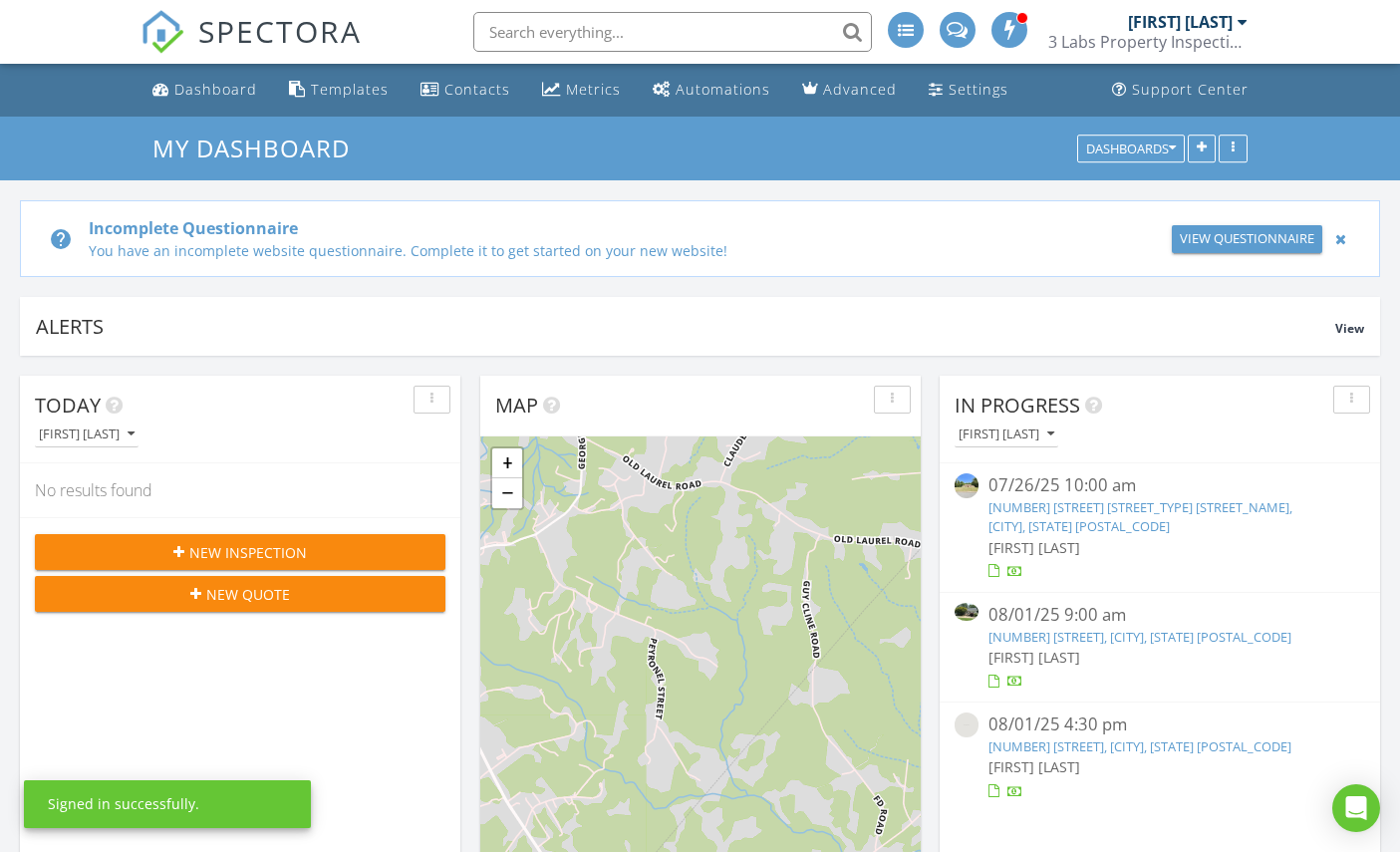 scroll, scrollTop: 210, scrollLeft: 0, axis: vertical 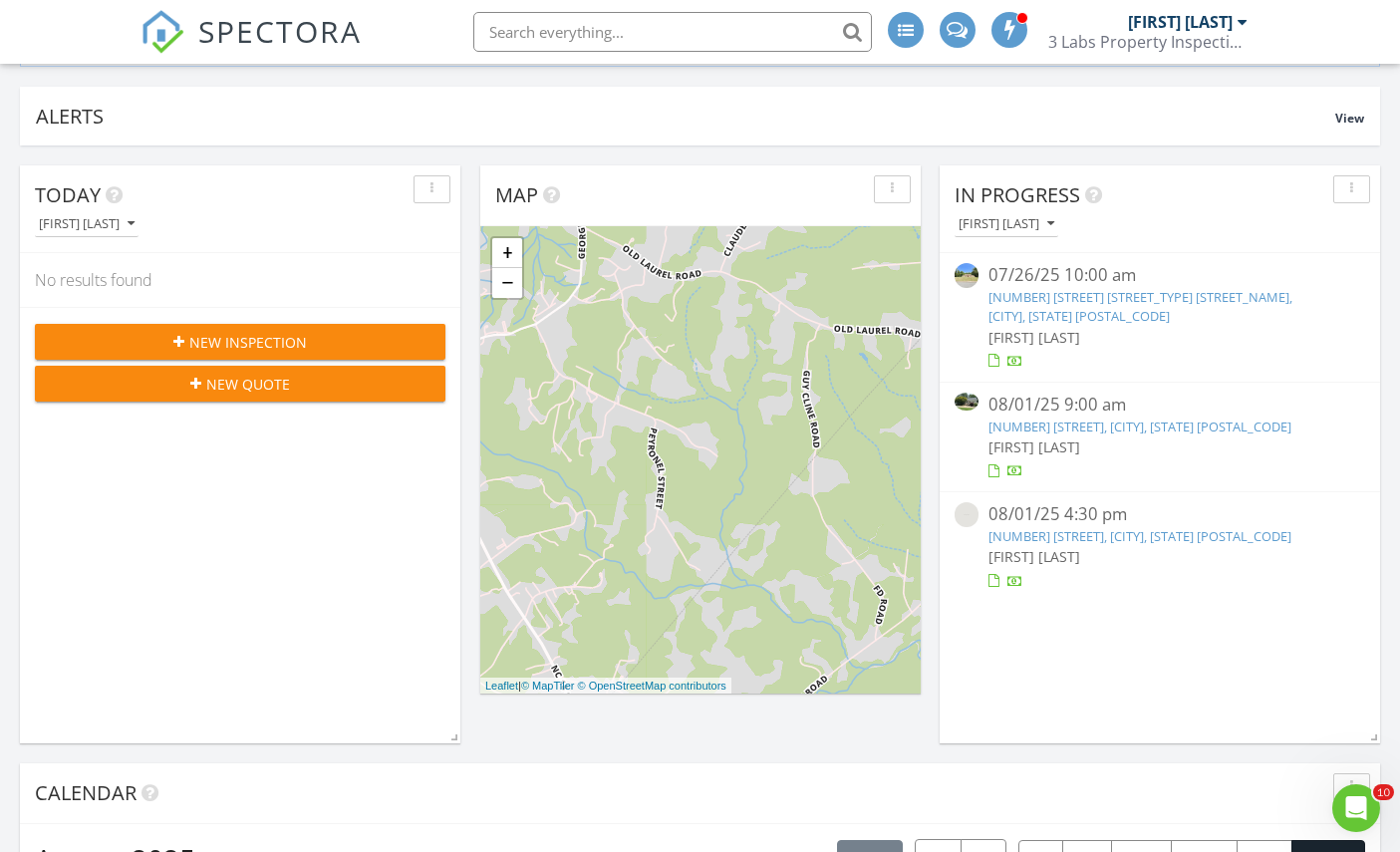 click at bounding box center (673, 32) 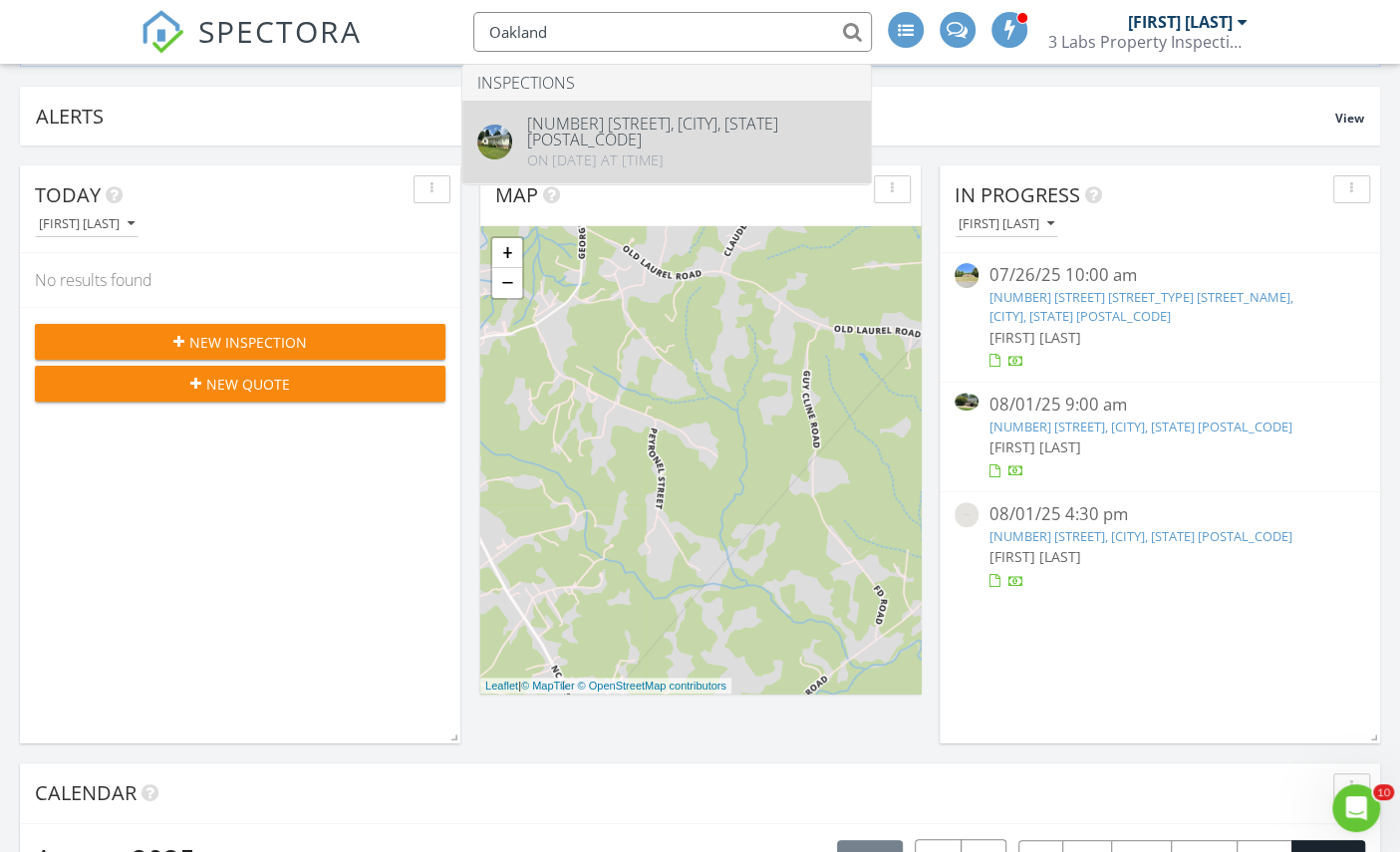type on "Oakland" 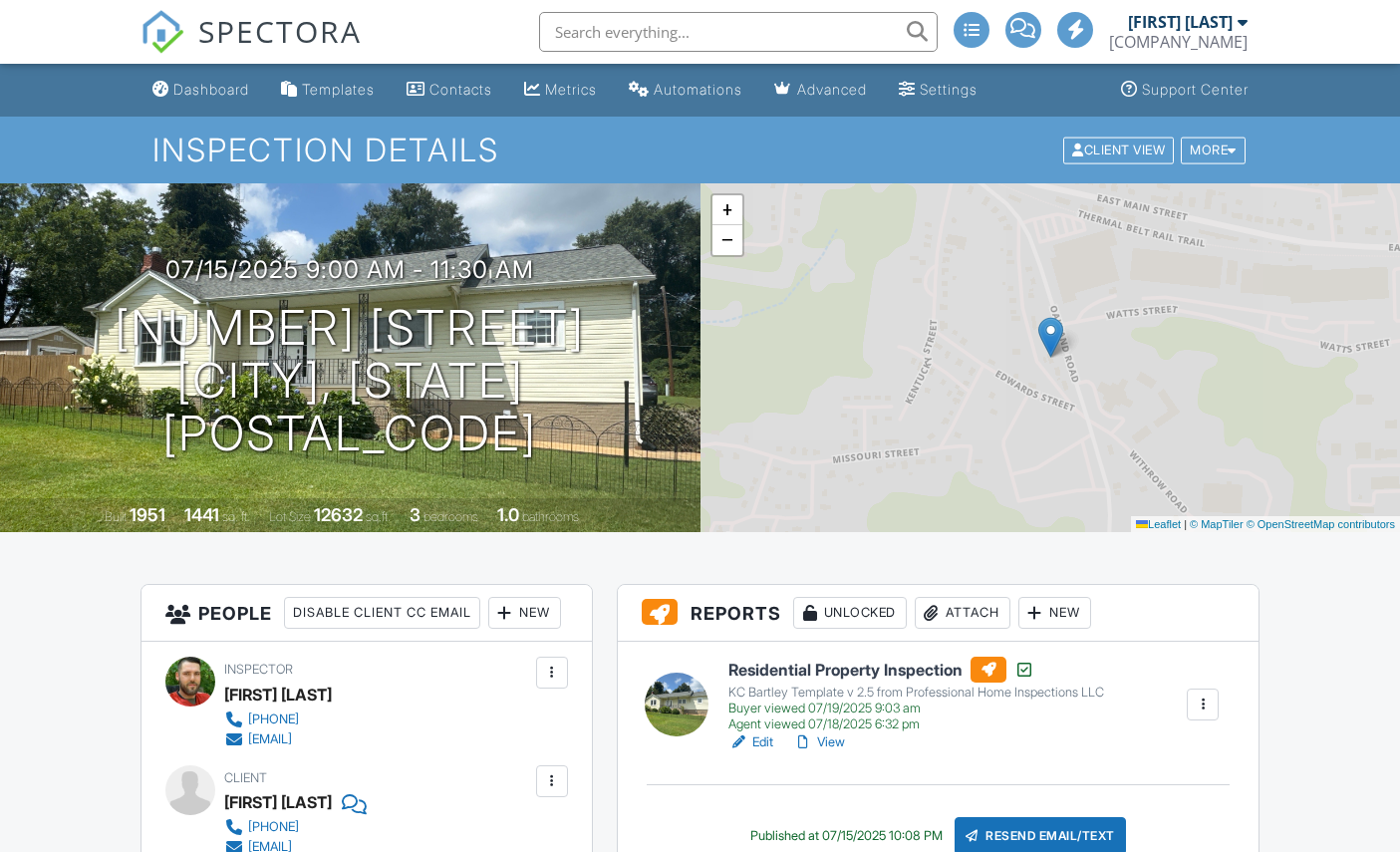 scroll, scrollTop: 0, scrollLeft: 0, axis: both 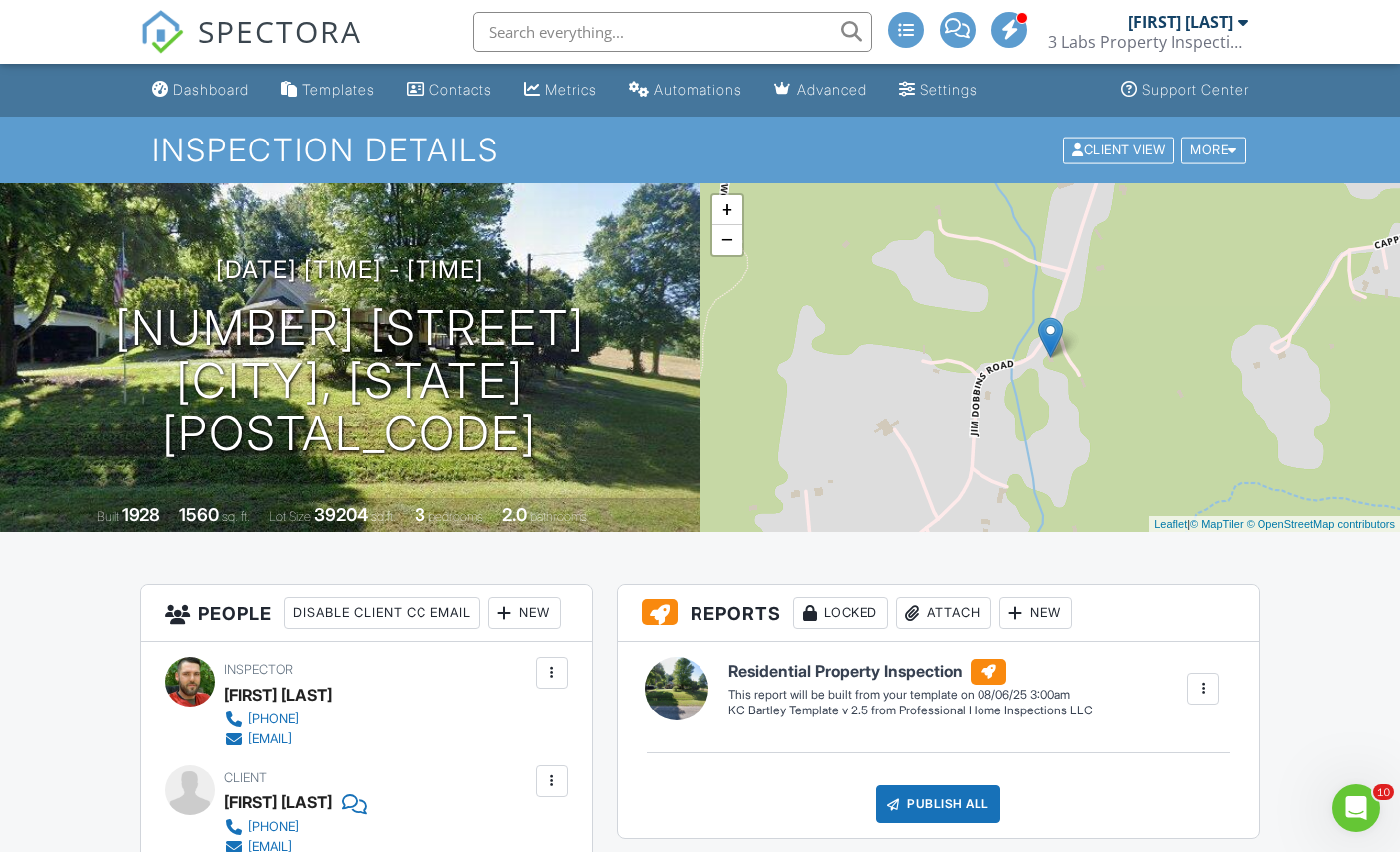 click on "SPECTORA" at bounding box center [280, 31] 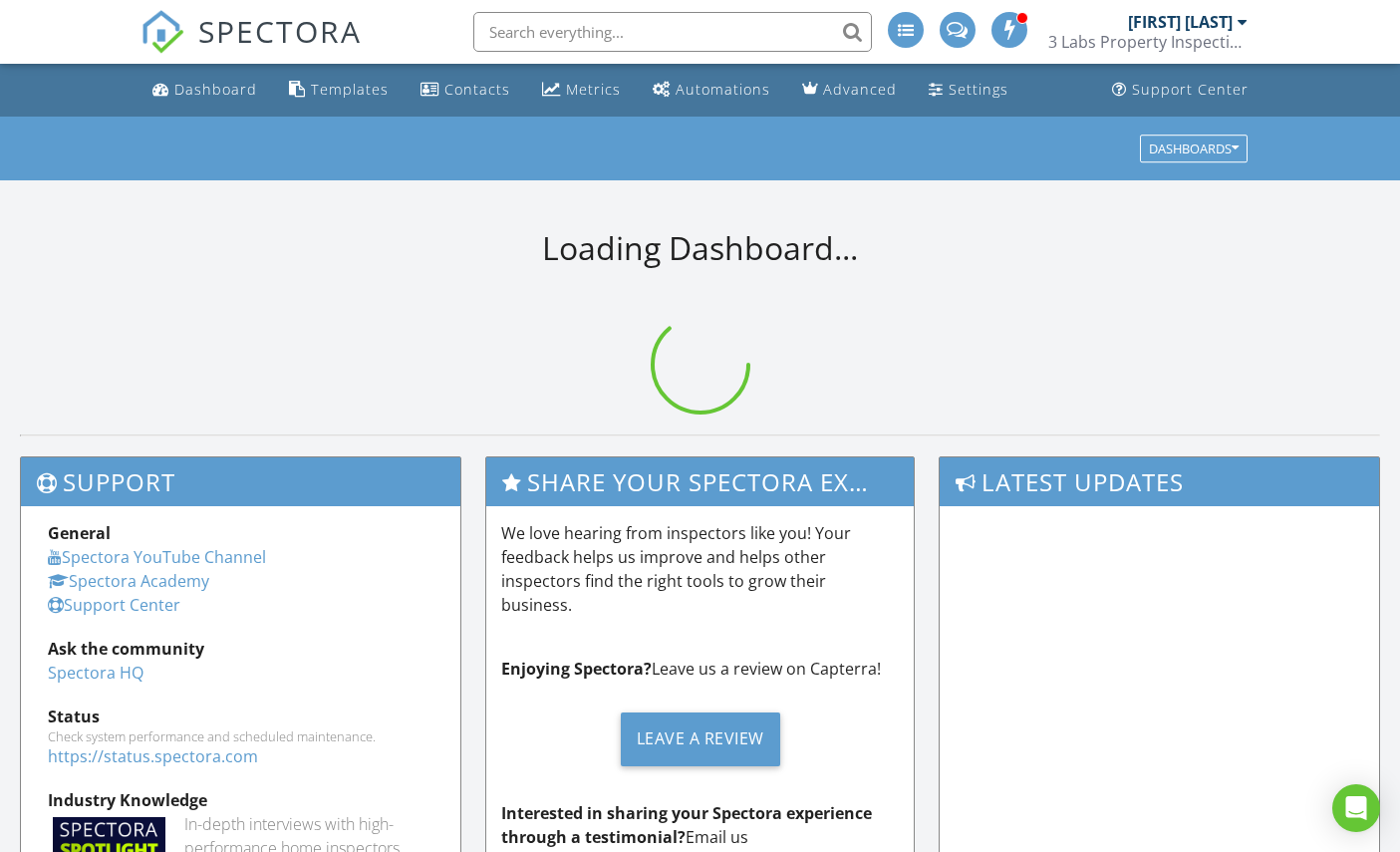 scroll, scrollTop: 0, scrollLeft: 0, axis: both 